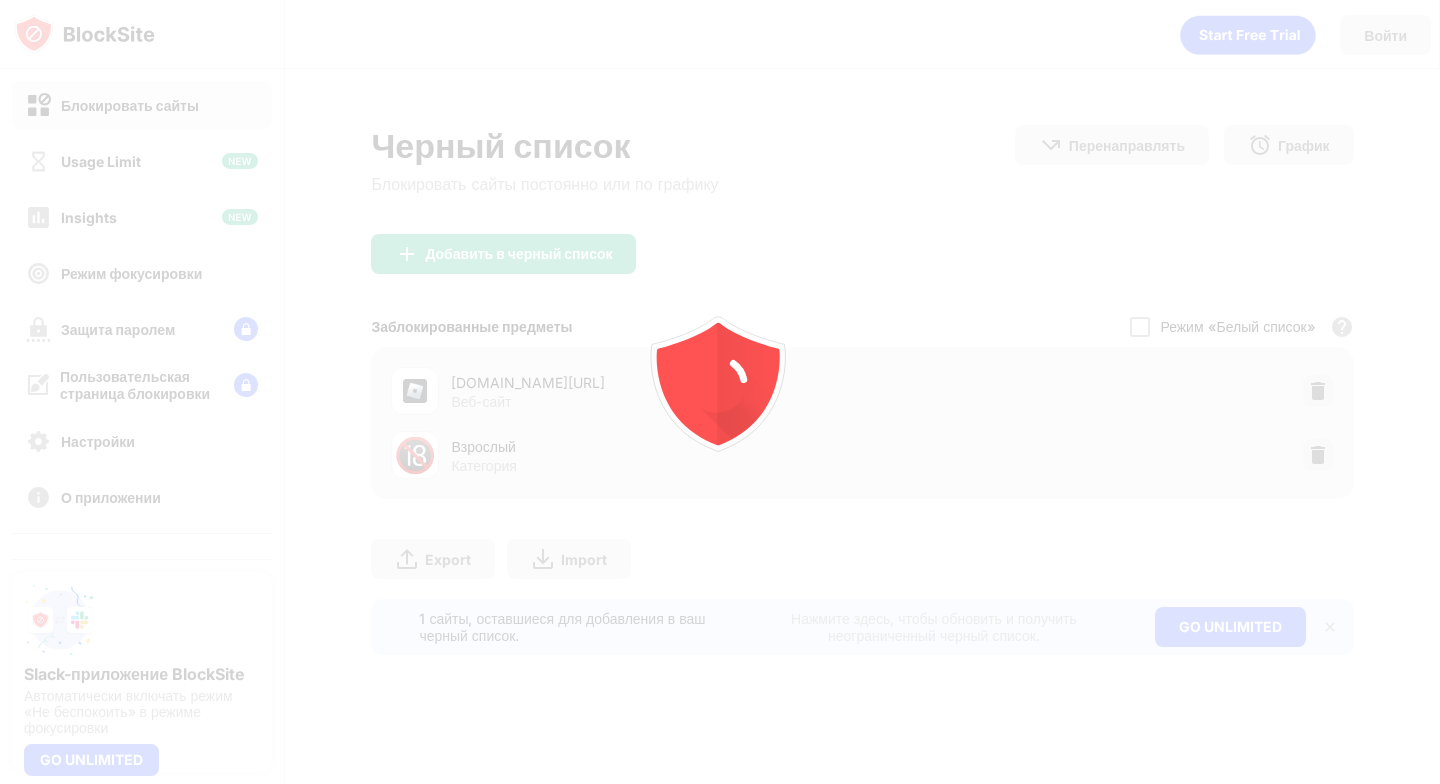 scroll, scrollTop: 0, scrollLeft: 0, axis: both 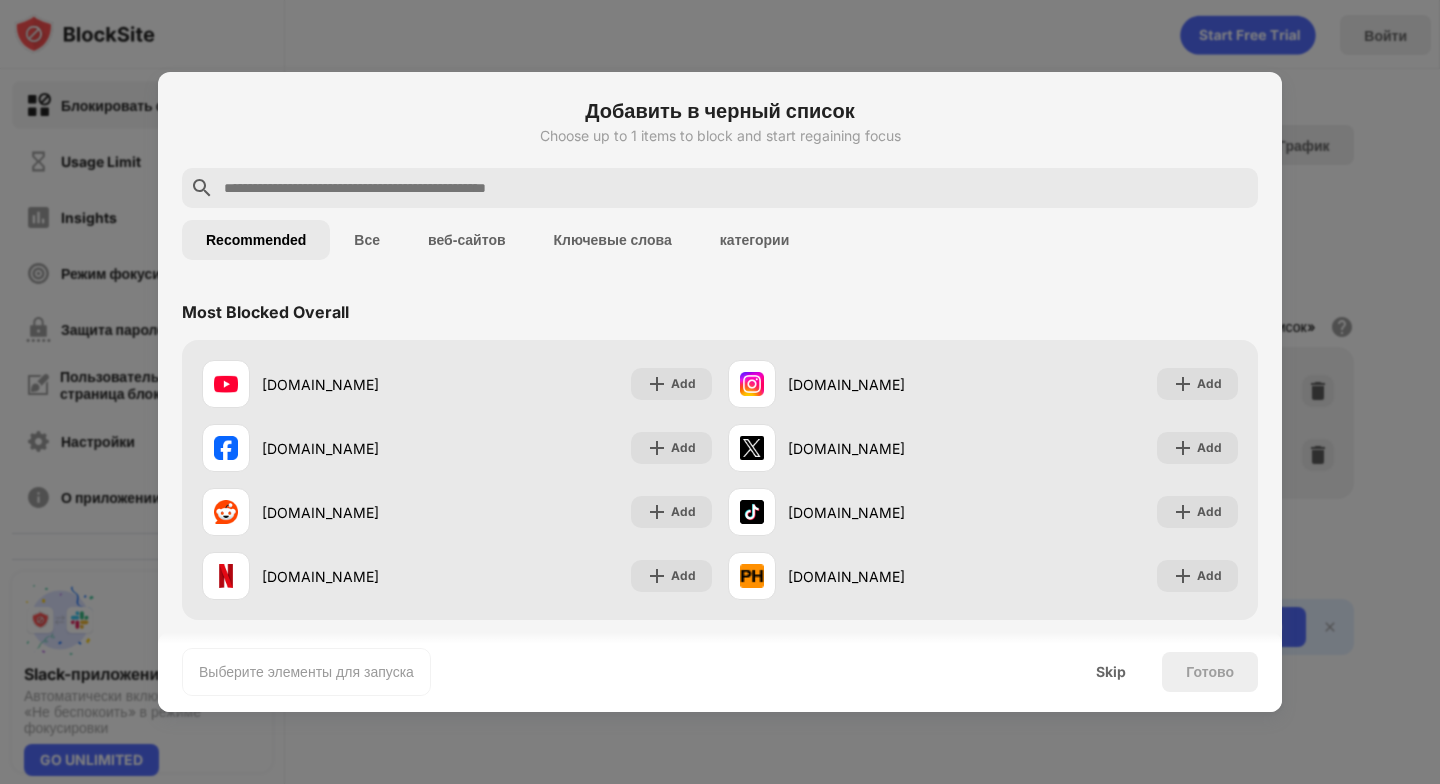 click on "веб-сайтов" at bounding box center (467, 240) 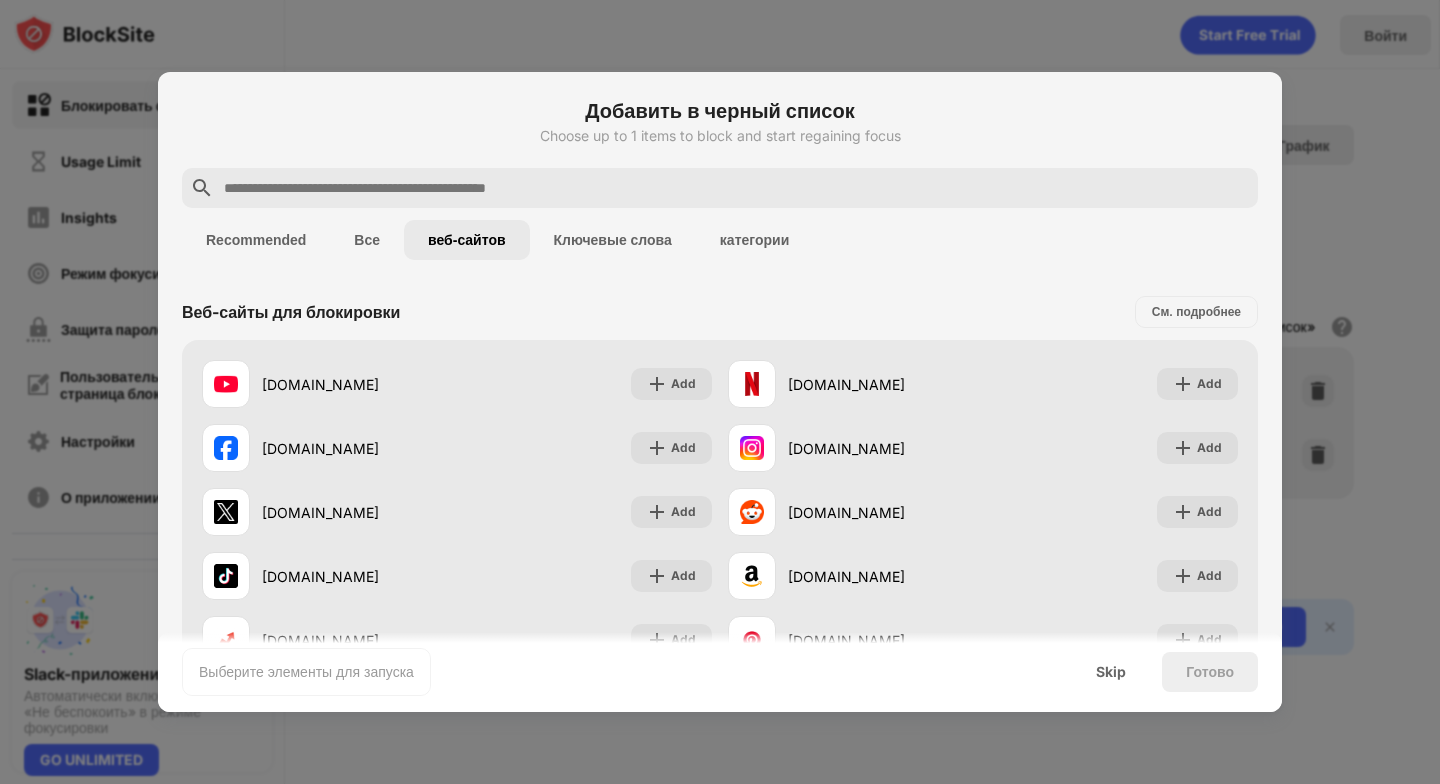 click on "Все" at bounding box center [367, 240] 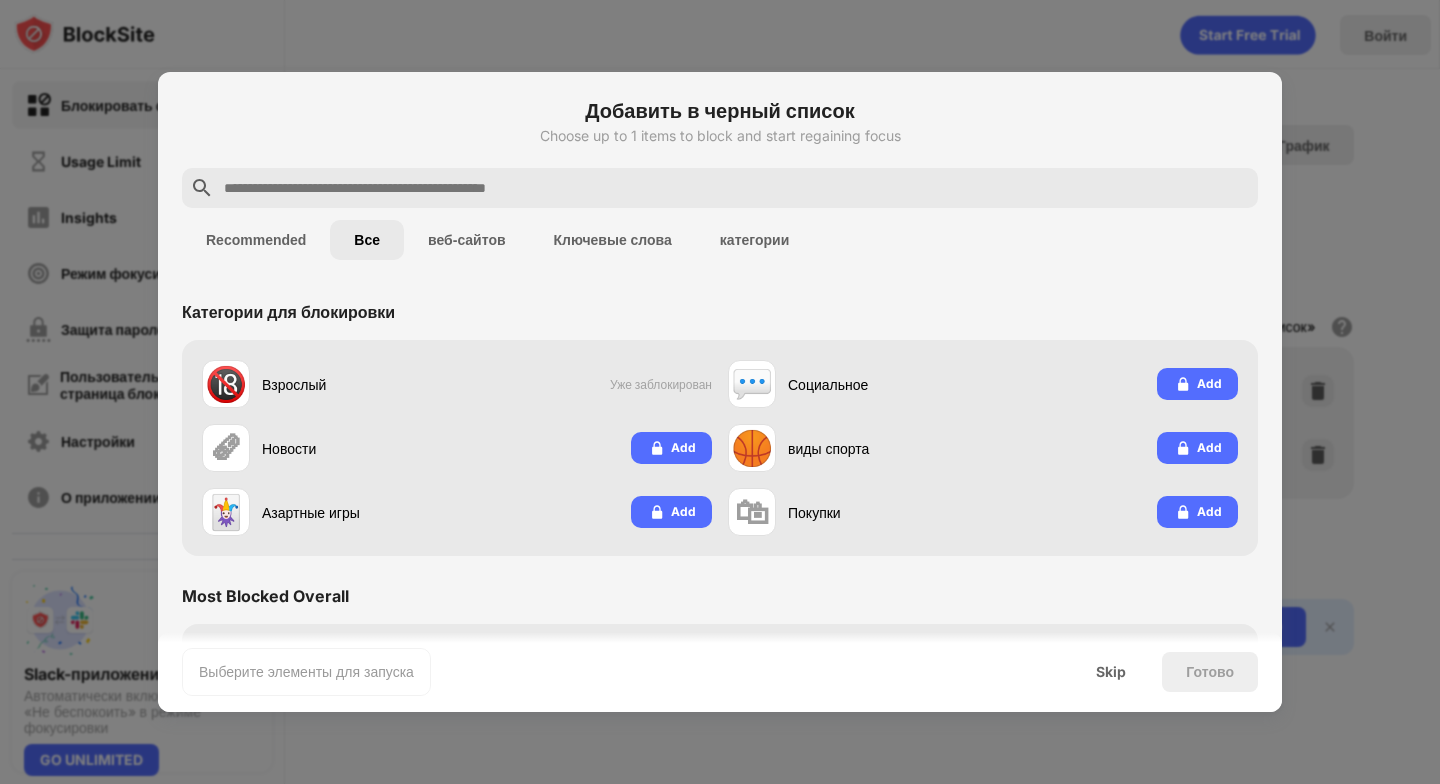 click on "Recommended" at bounding box center [256, 240] 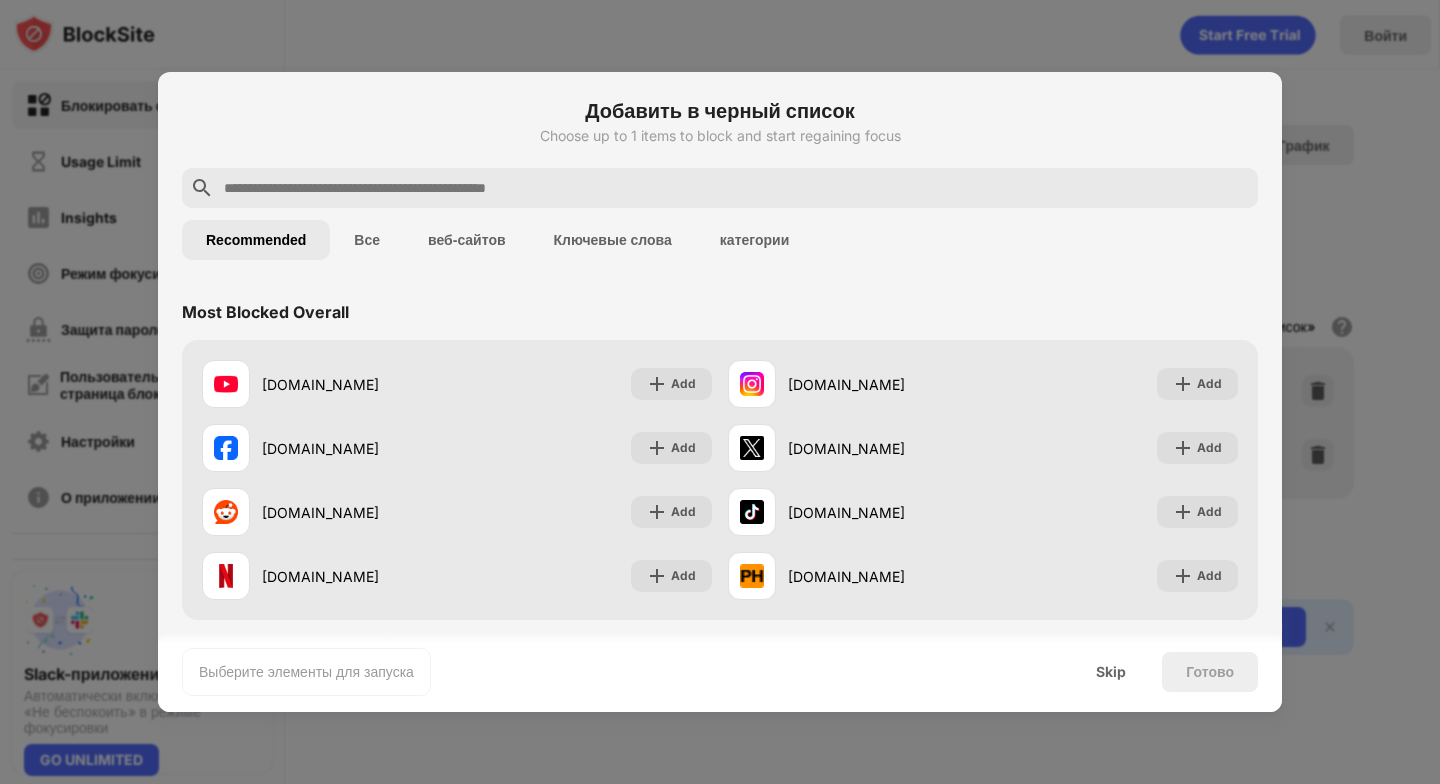click on "категории" at bounding box center (754, 240) 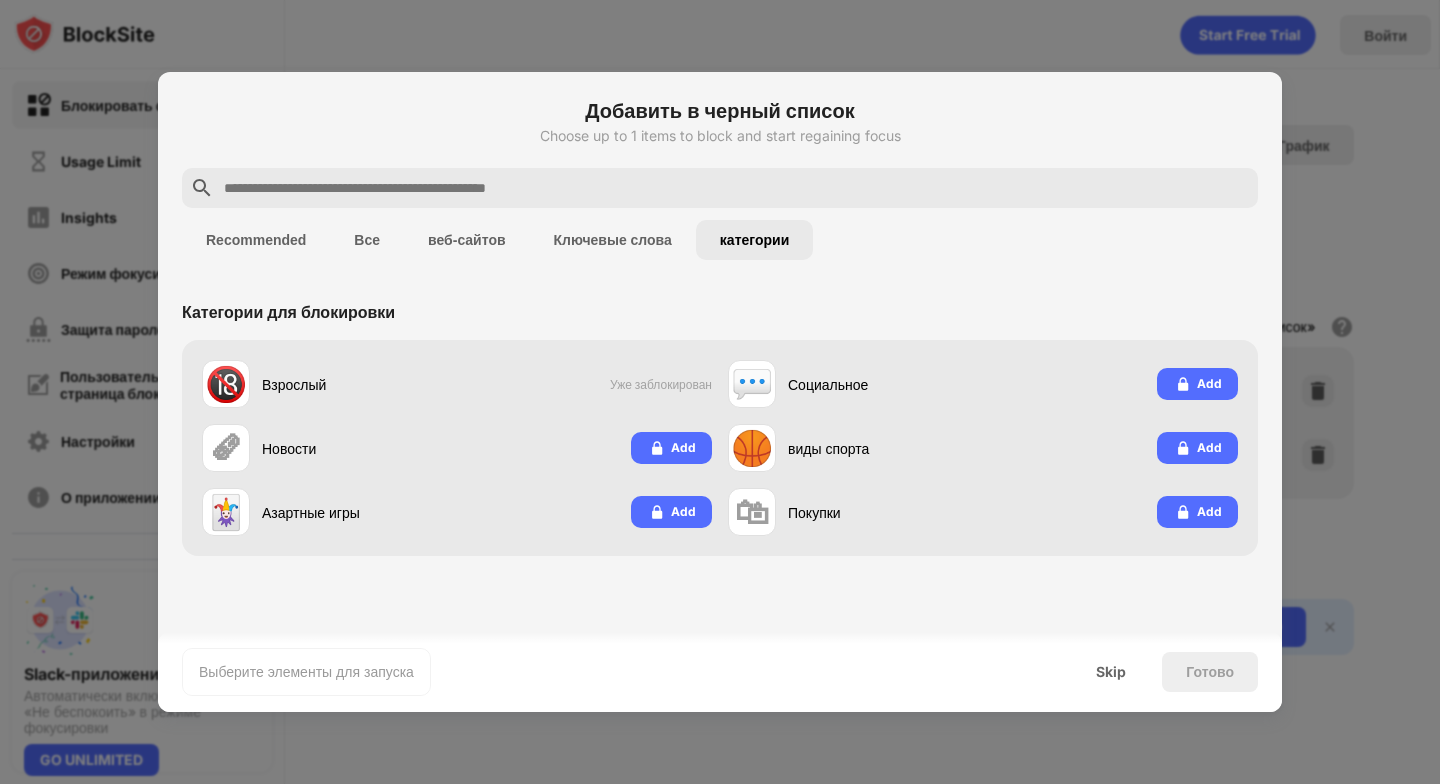 click on "категории" at bounding box center [754, 240] 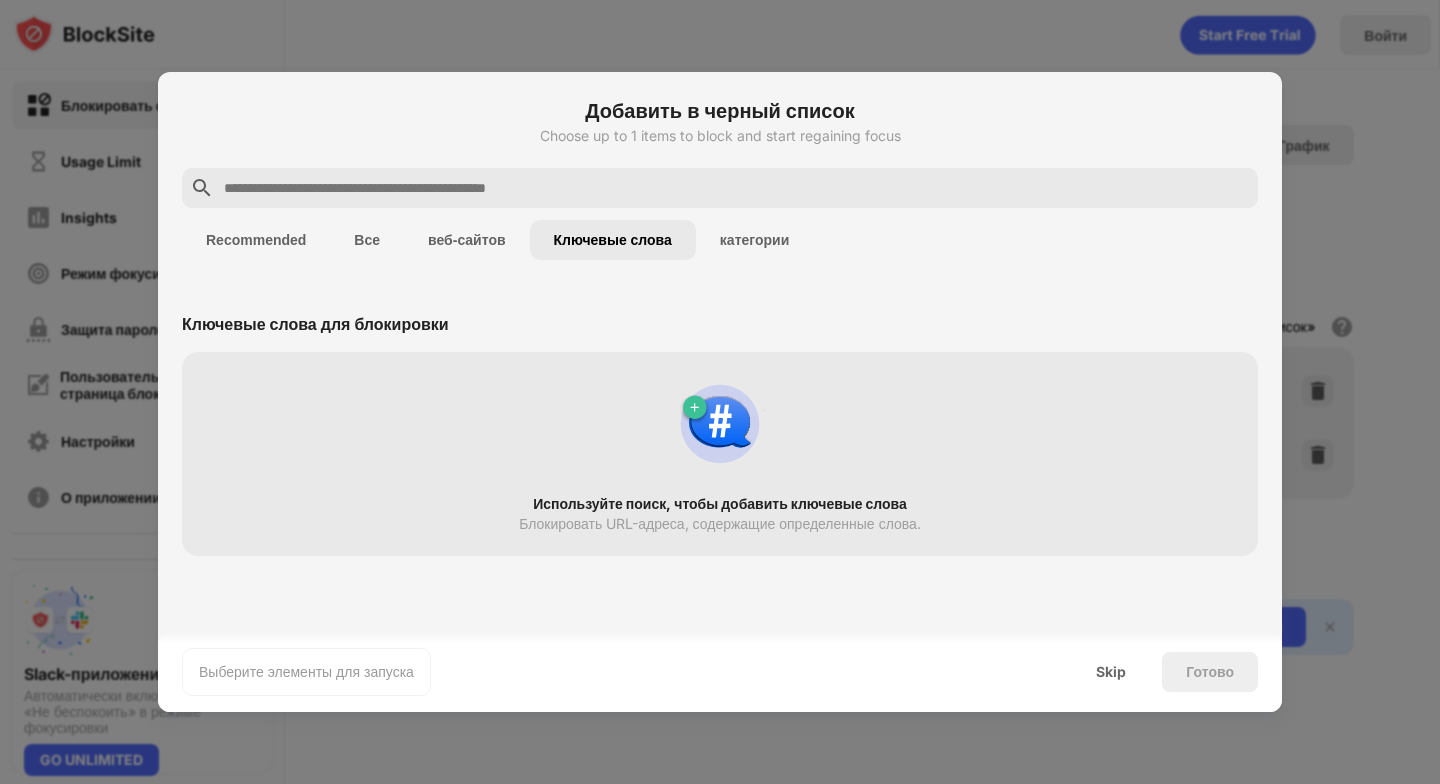 click at bounding box center [736, 188] 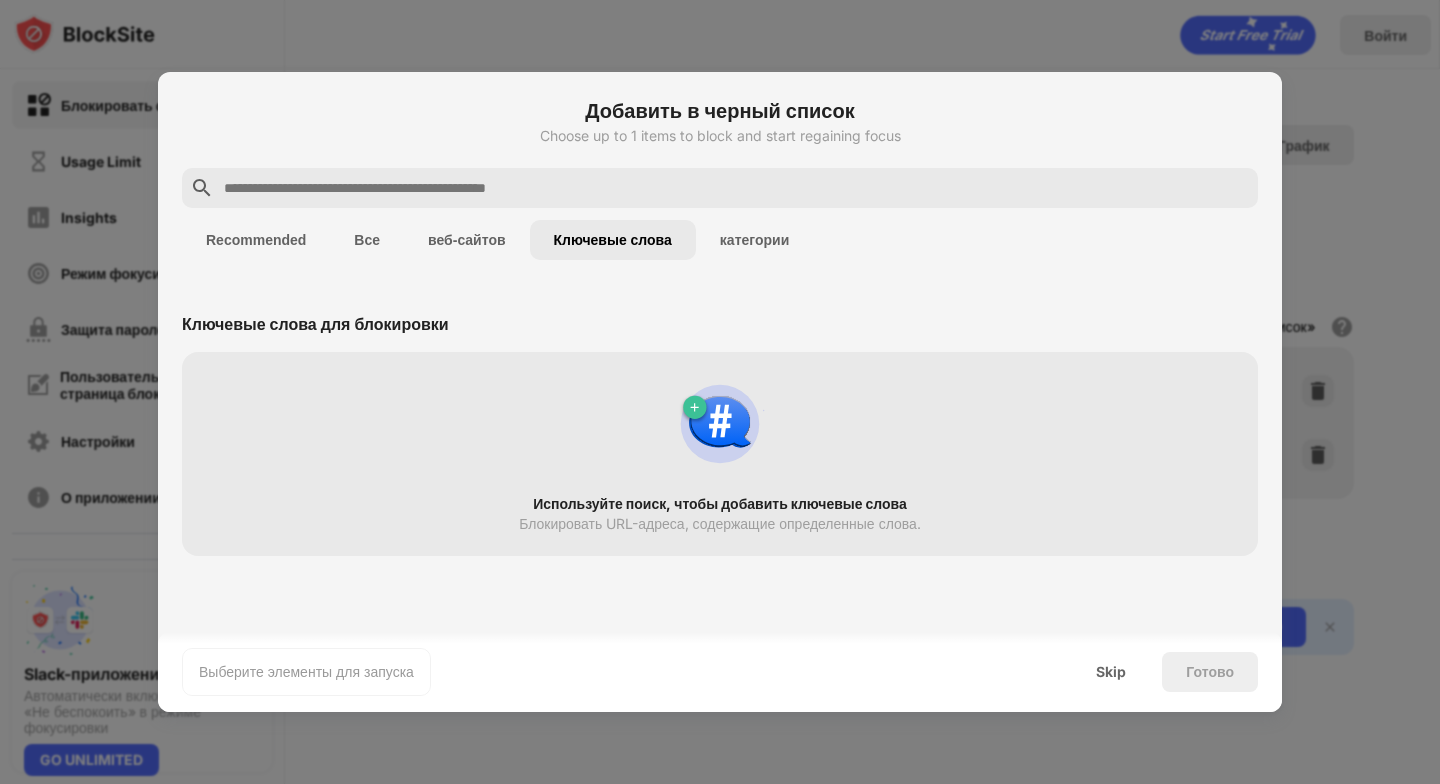 click on "Добавить в черный список" at bounding box center [720, 111] 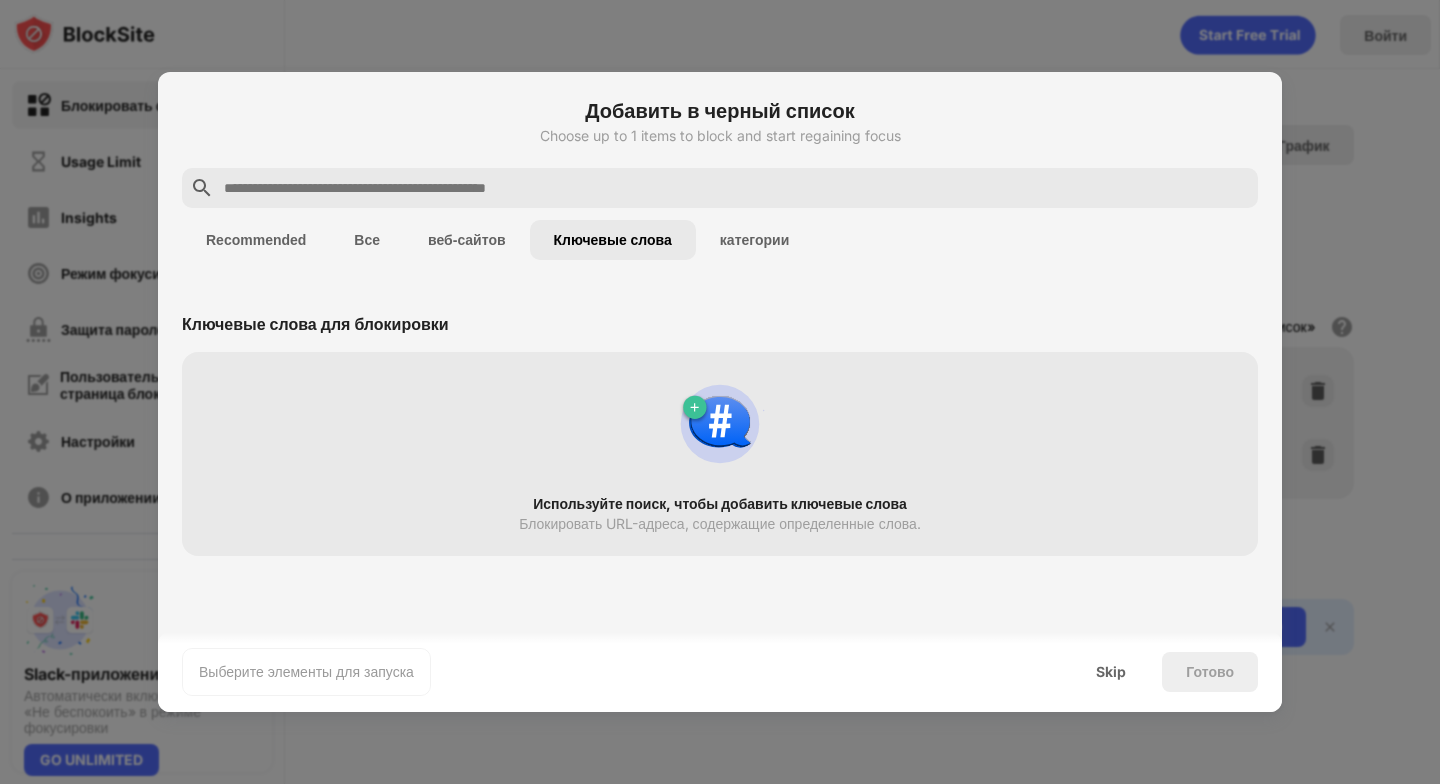 click at bounding box center (720, 392) 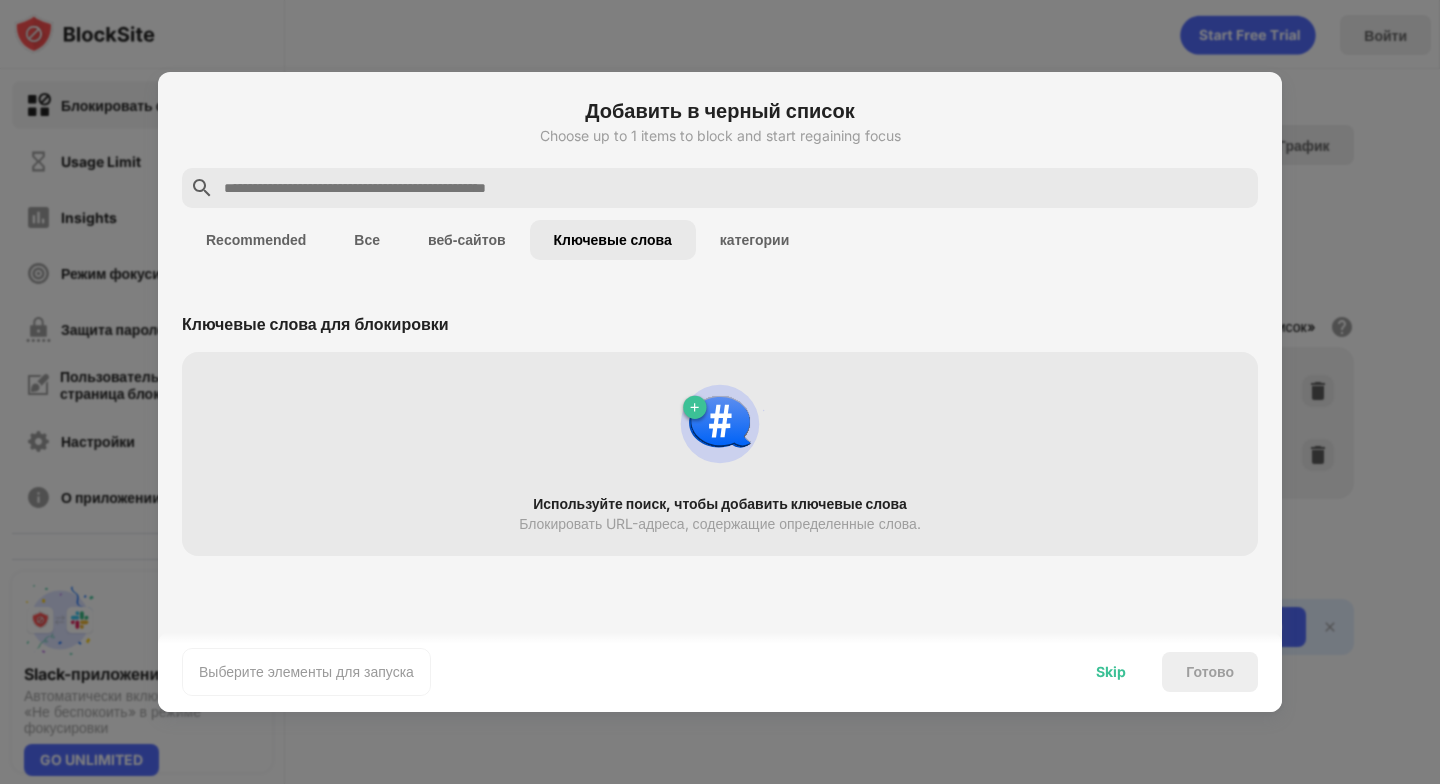 click on "Skip" at bounding box center [1111, 672] 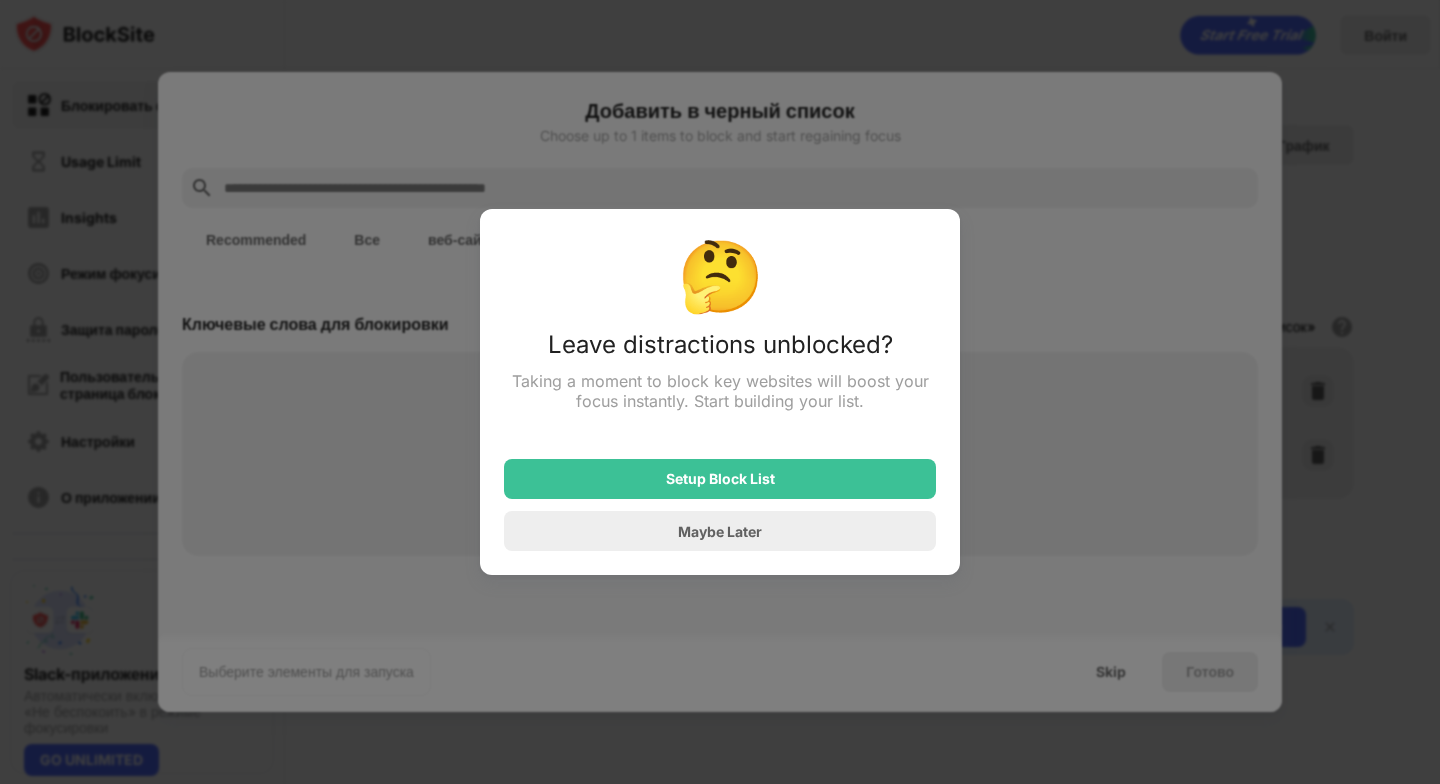 click on "Maybe Later" at bounding box center [720, 531] 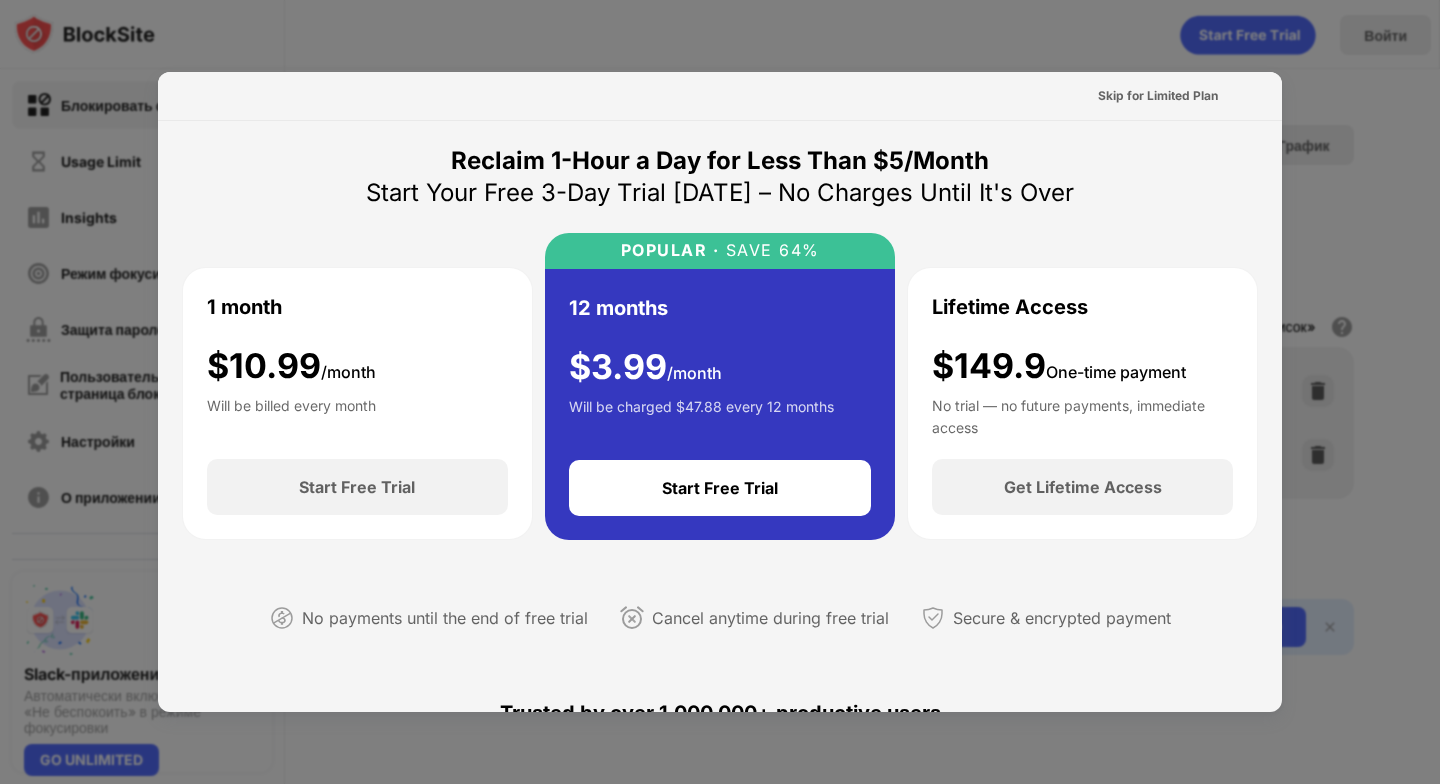 click at bounding box center (720, 392) 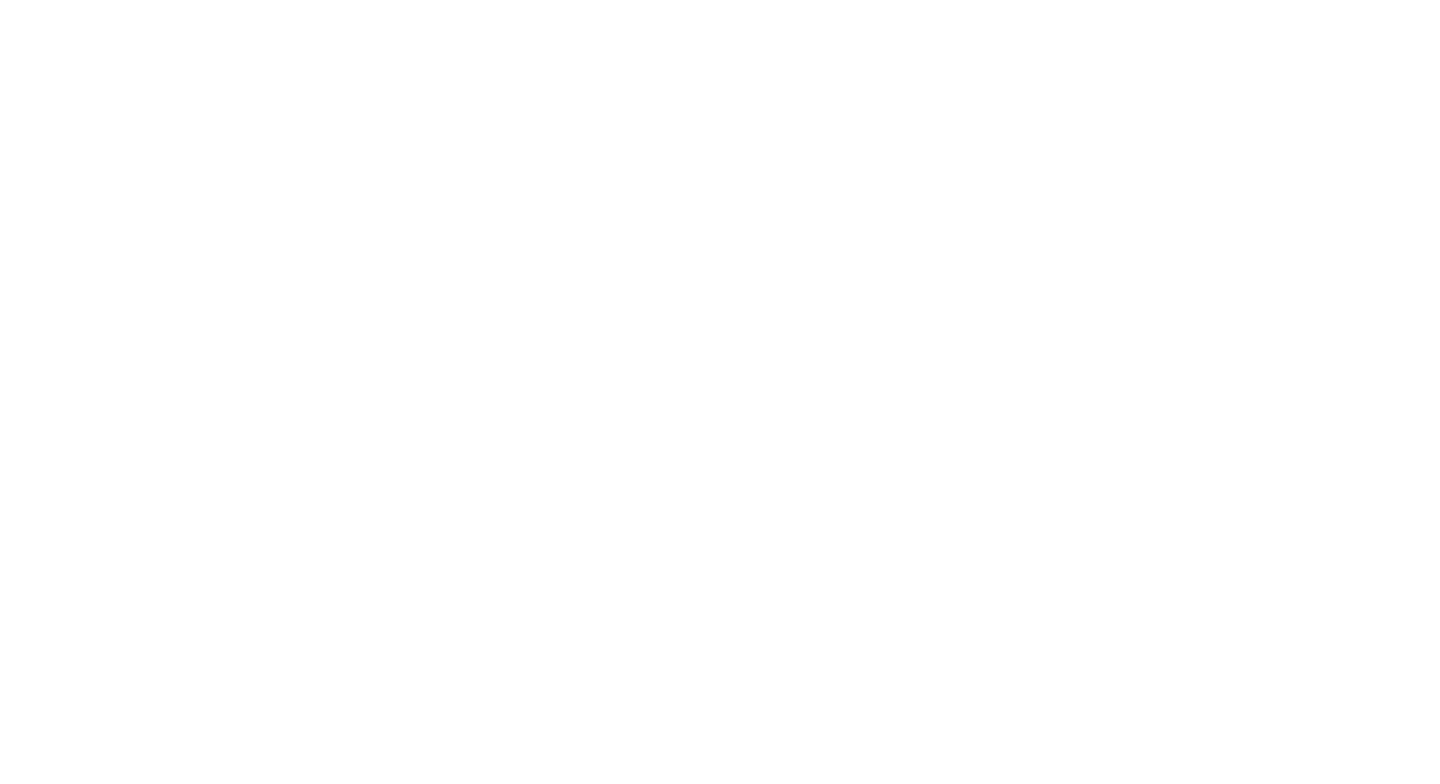 scroll, scrollTop: 0, scrollLeft: 0, axis: both 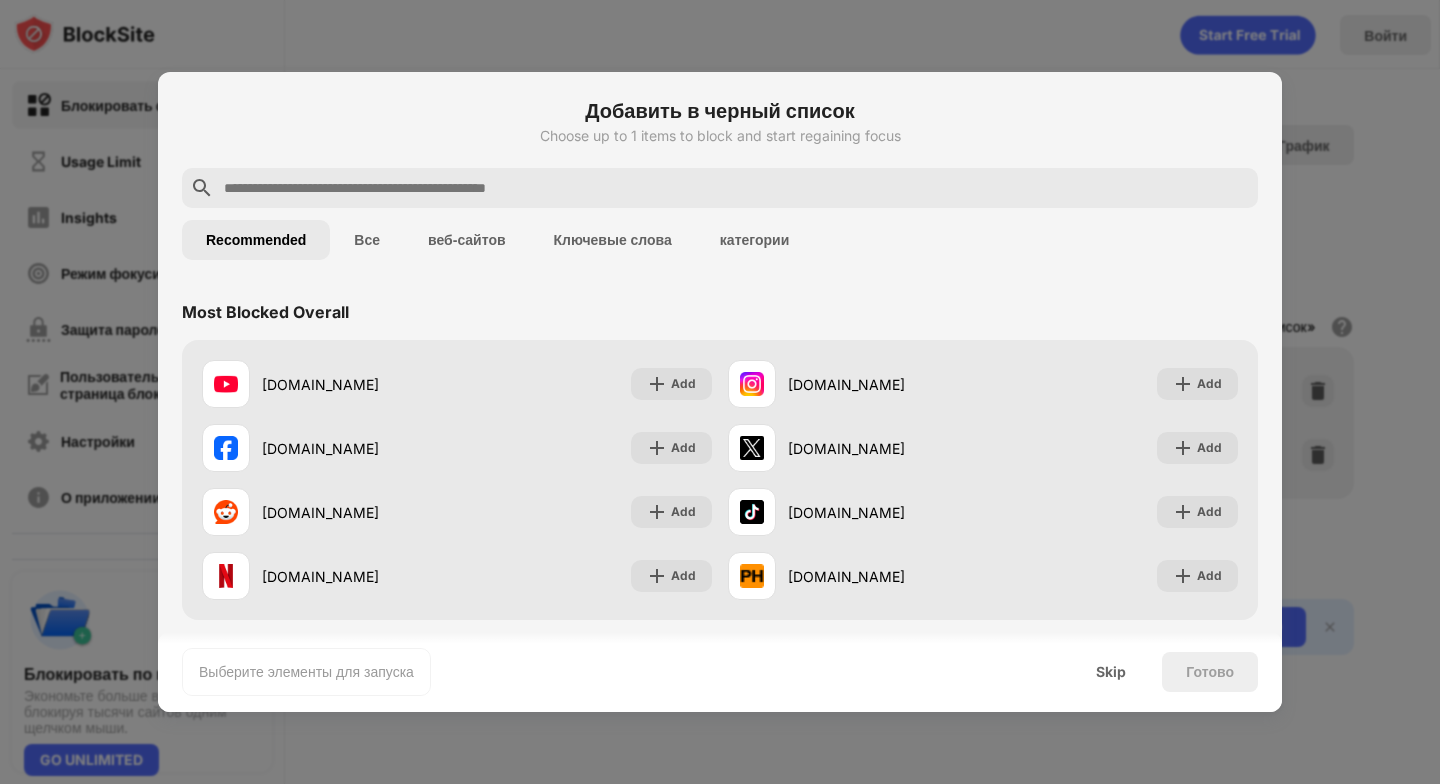 click on "Все" at bounding box center [367, 240] 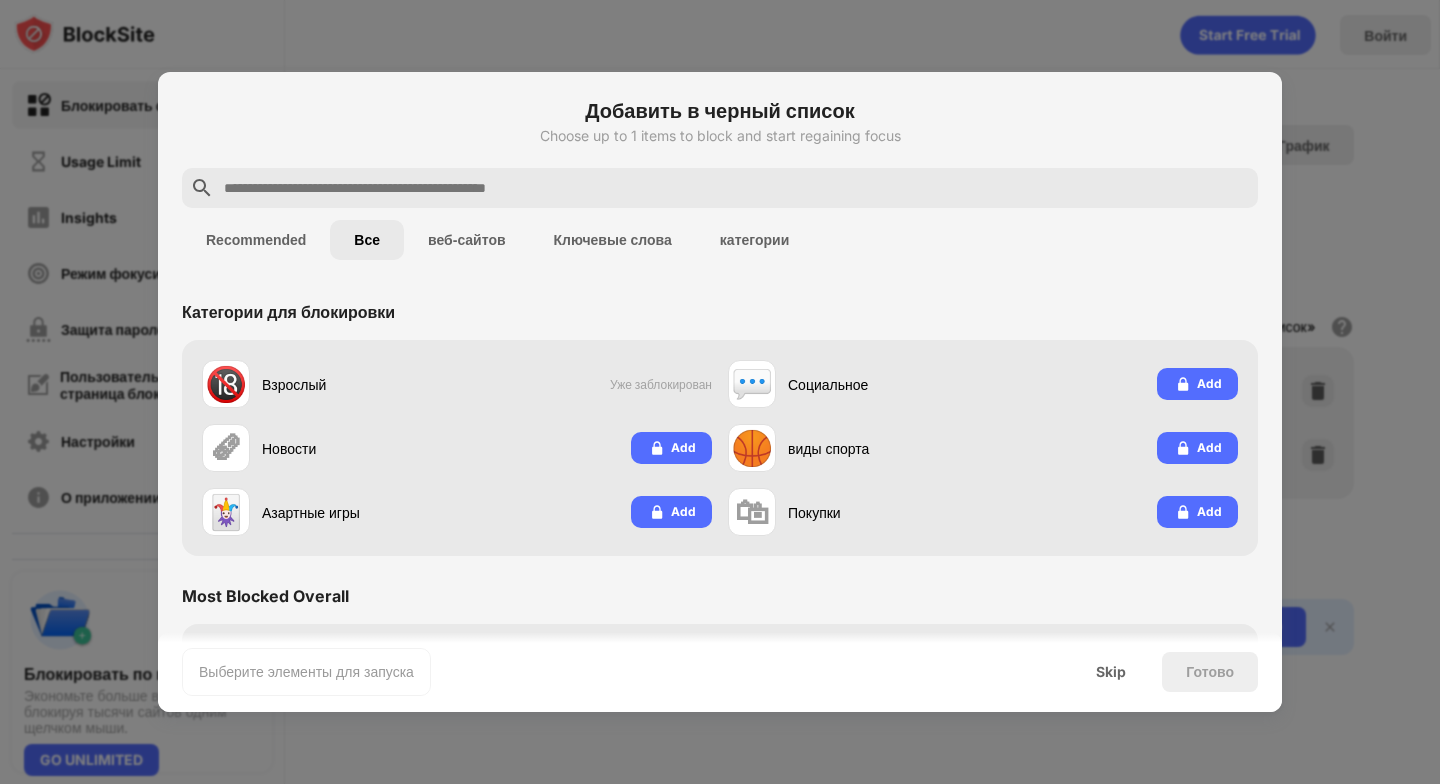 click at bounding box center (736, 188) 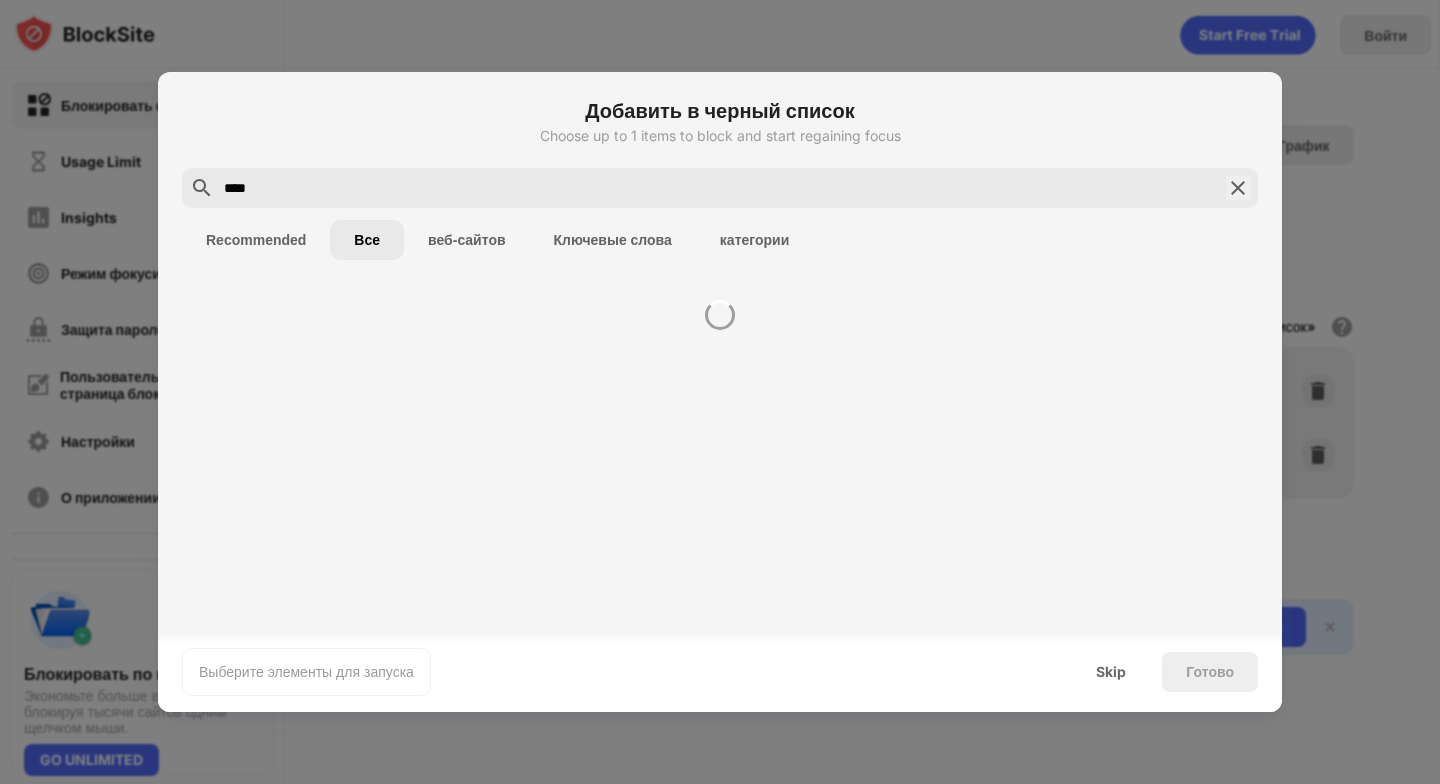 type on "*****" 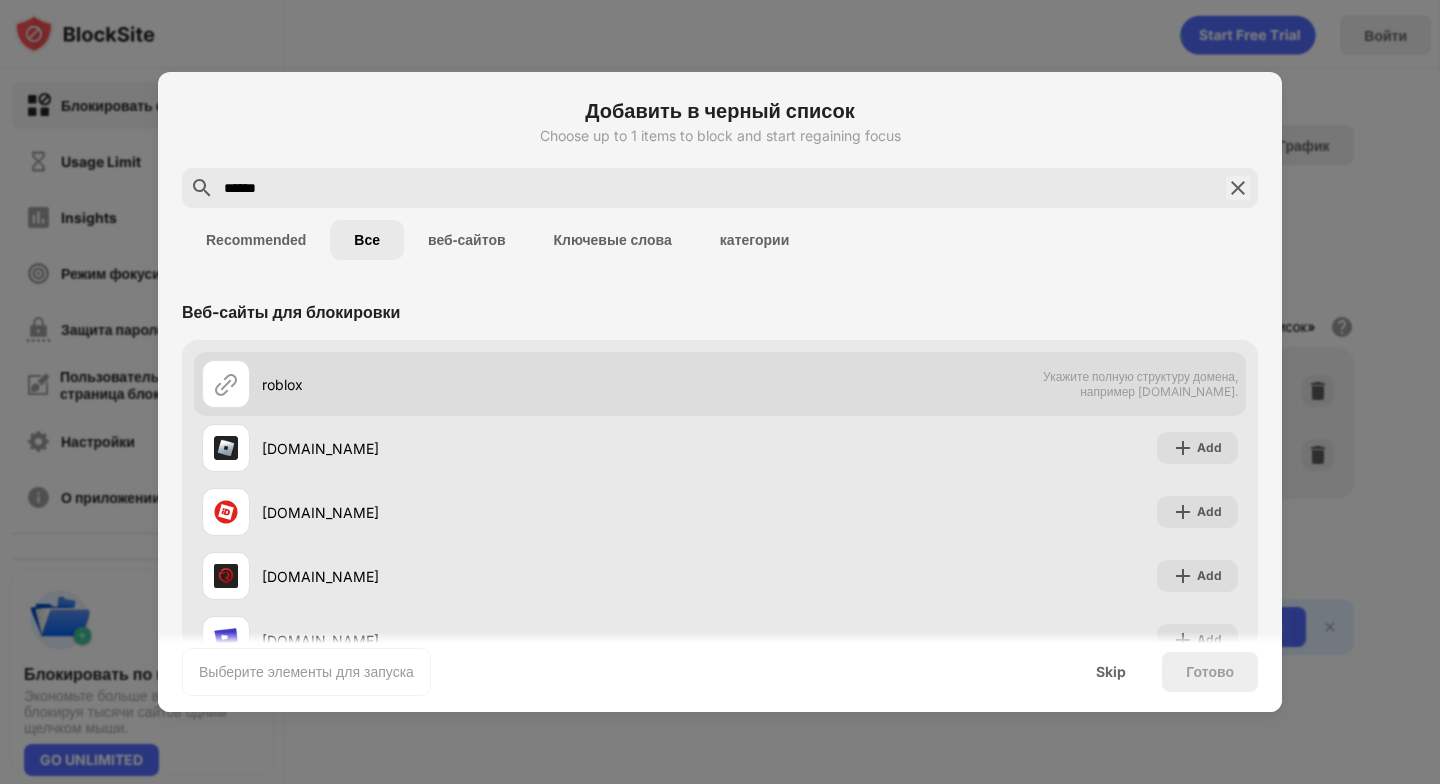 type on "******" 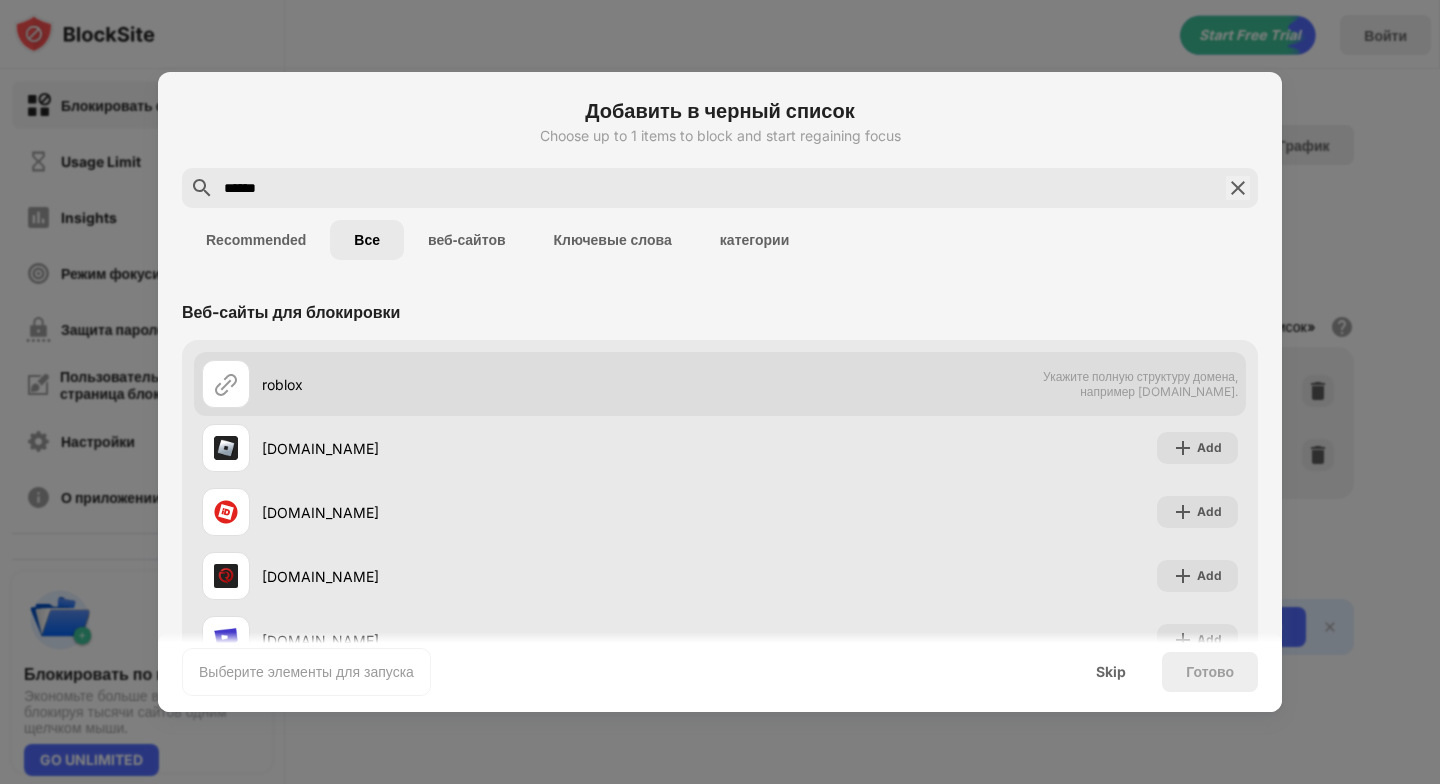 click on "Укажите полную структуру домена, например domain.com." at bounding box center (1135, 384) 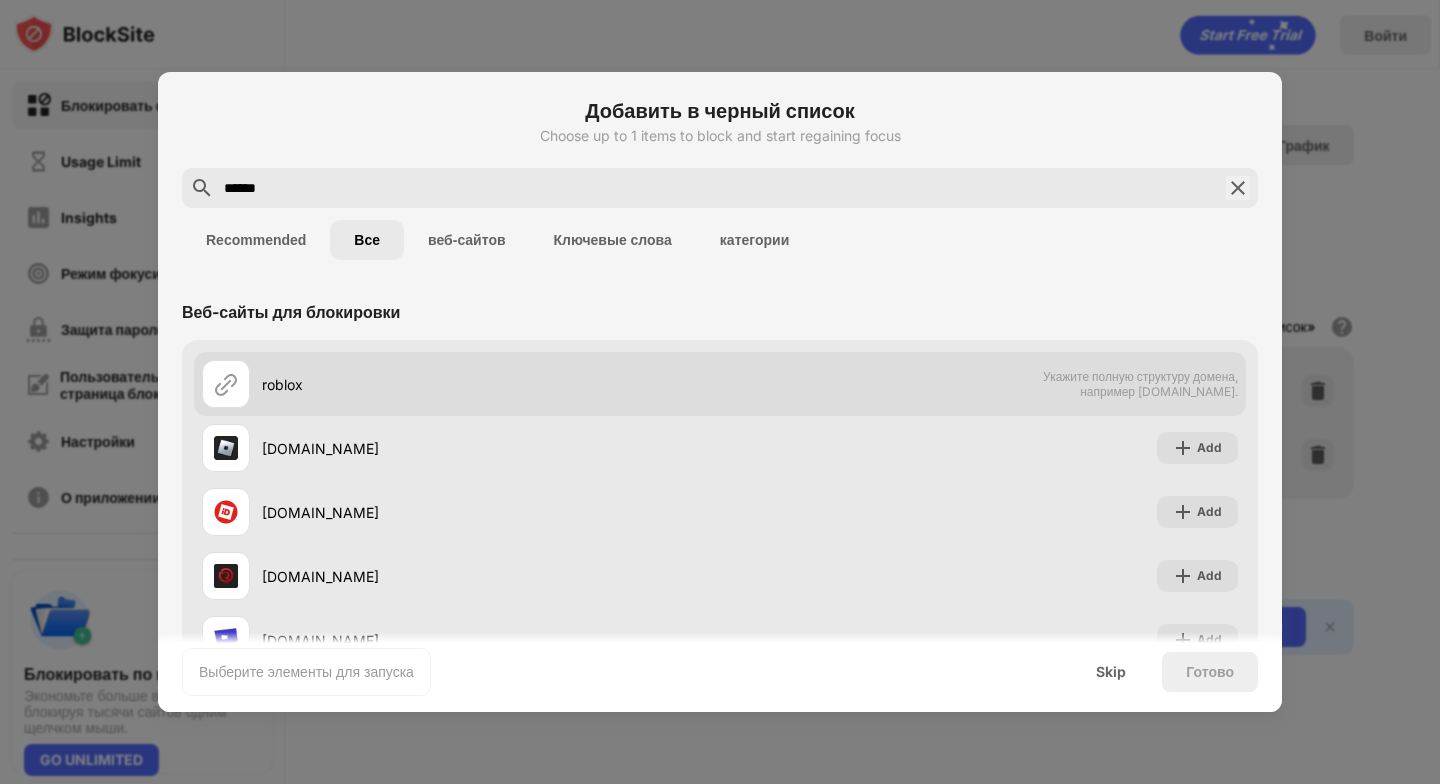 click on "Укажите полную структуру домена, например domain.com." at bounding box center [1135, 384] 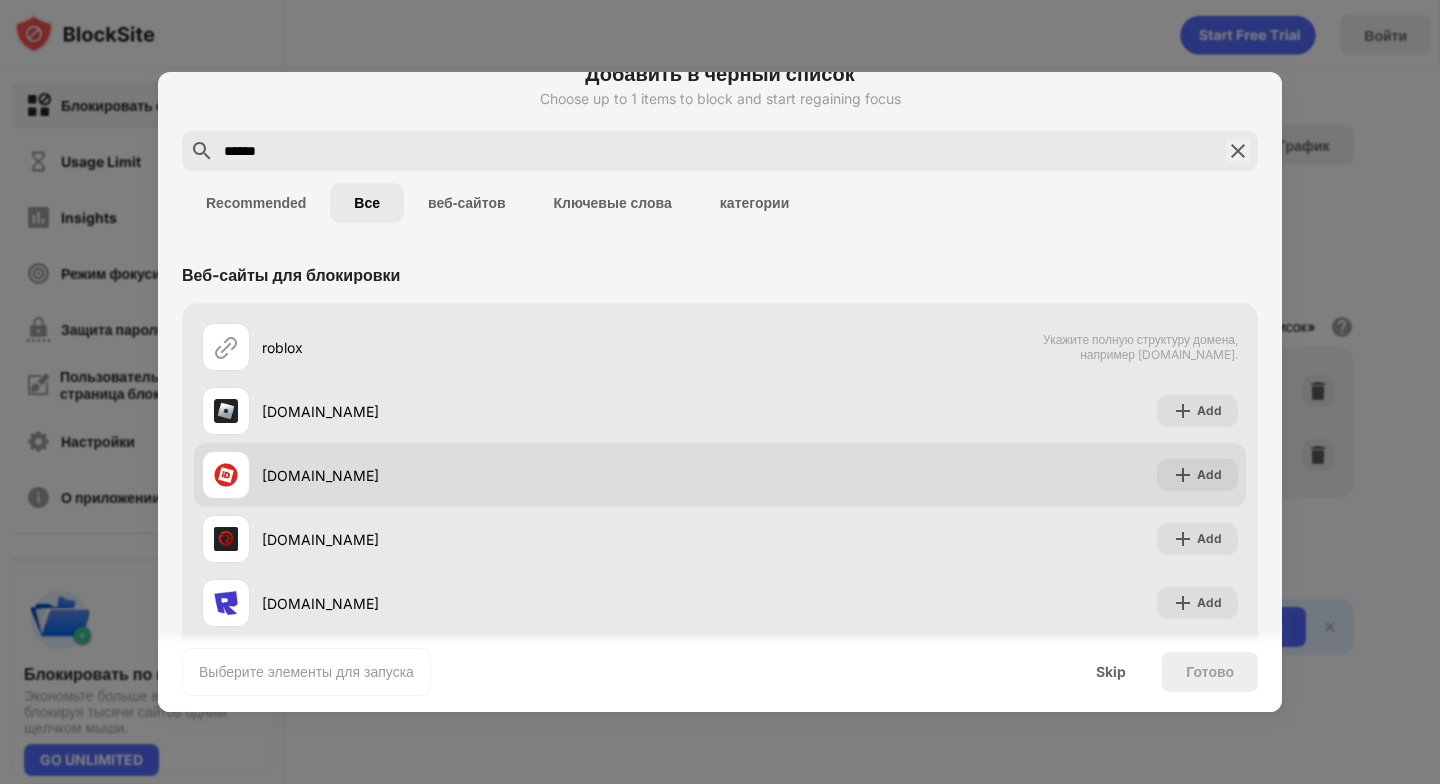 scroll, scrollTop: 100, scrollLeft: 0, axis: vertical 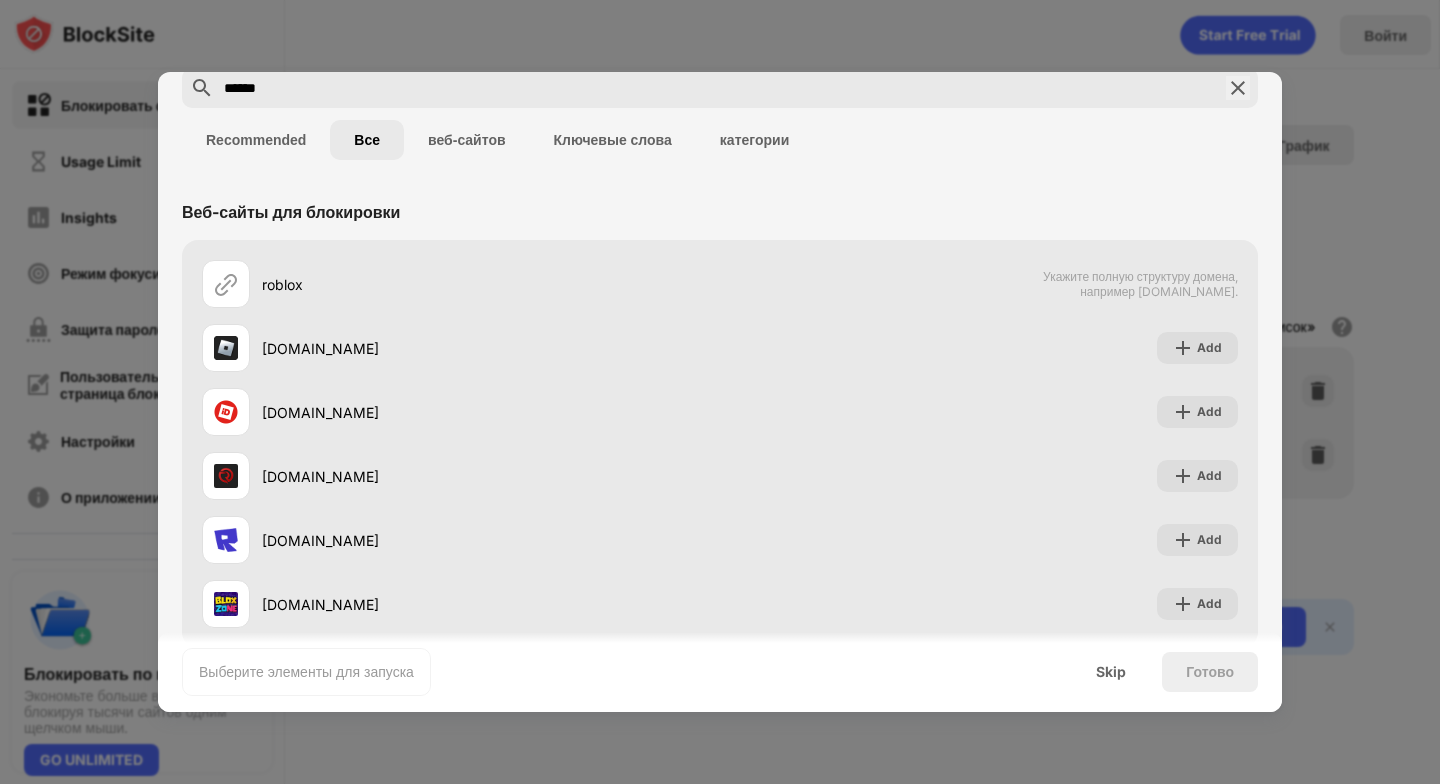 click at bounding box center [720, 392] 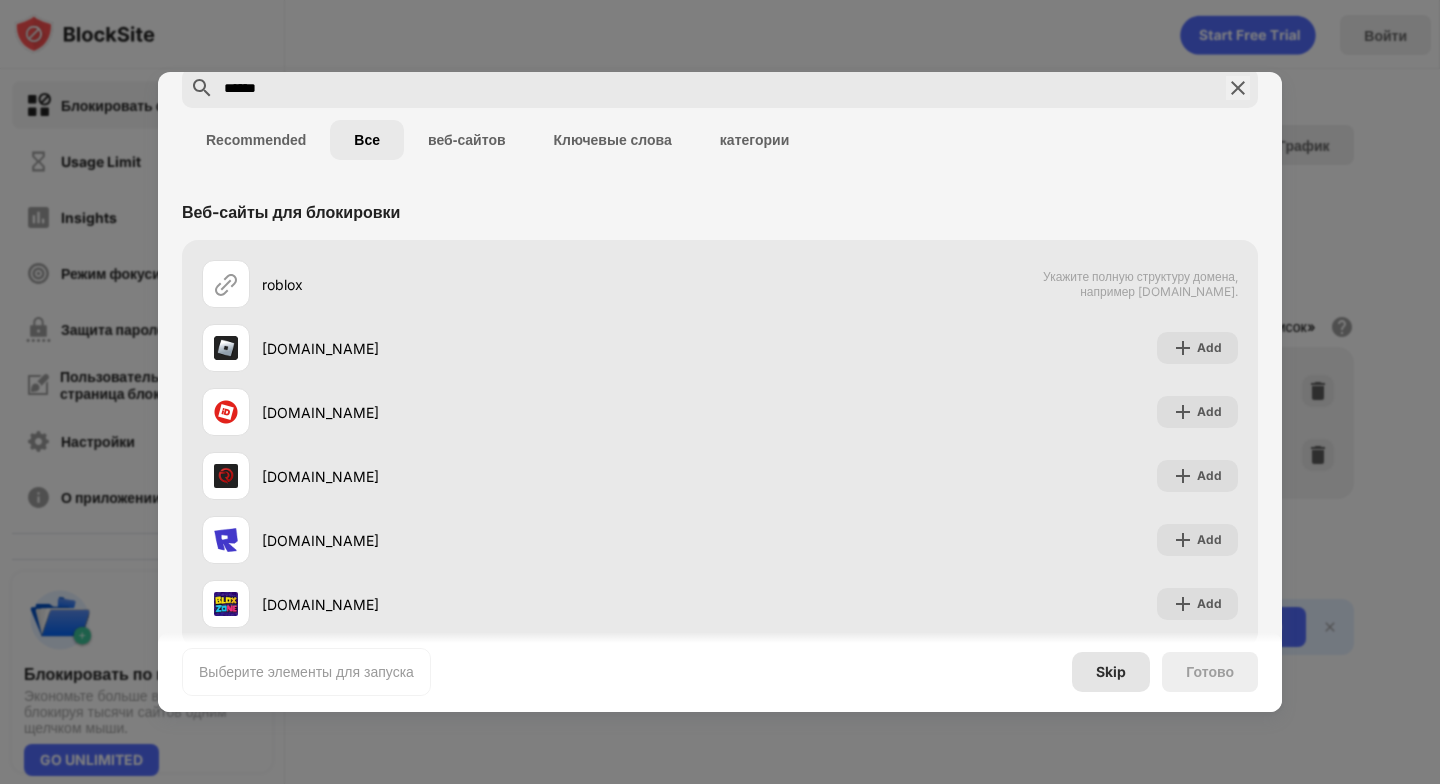 click on "Skip" at bounding box center (1111, 672) 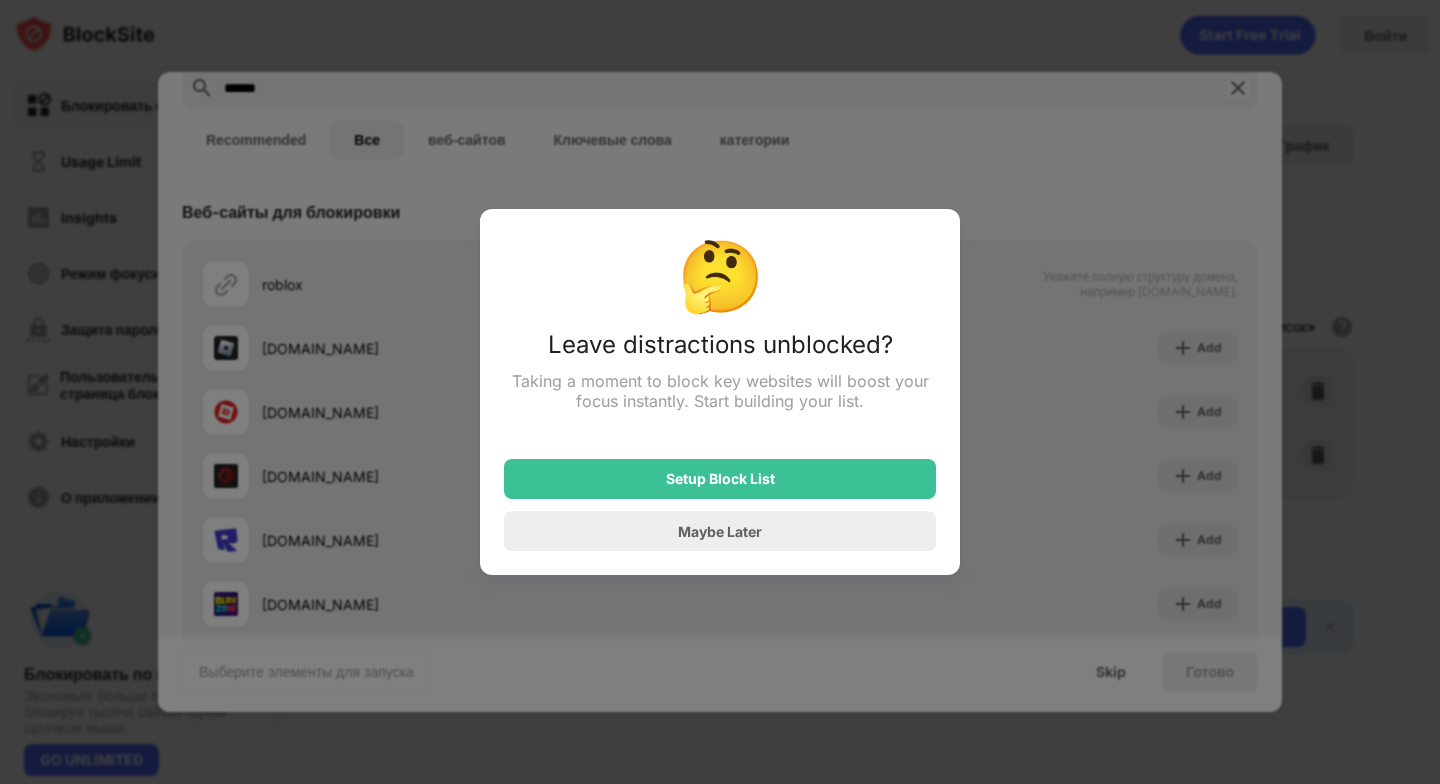 click at bounding box center (720, 392) 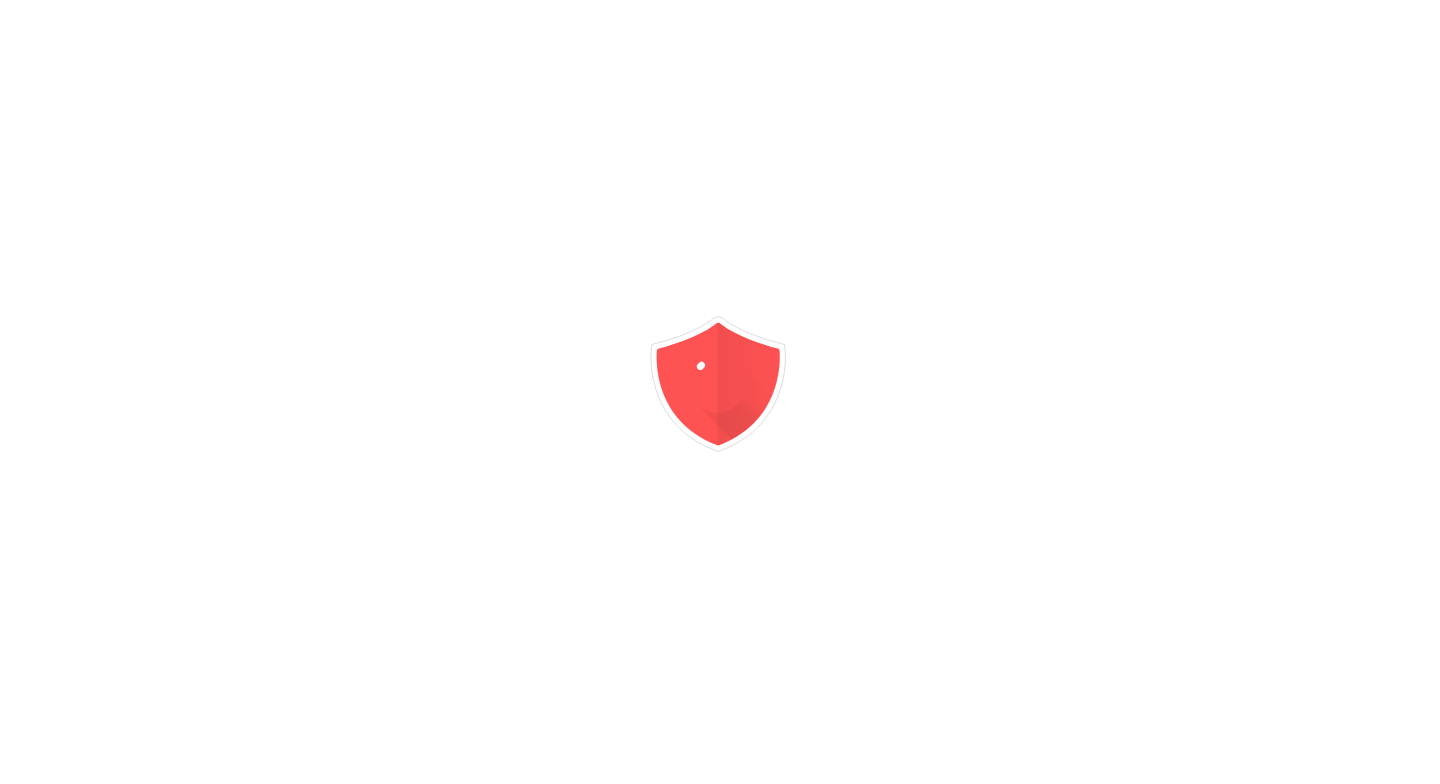 scroll, scrollTop: 0, scrollLeft: 0, axis: both 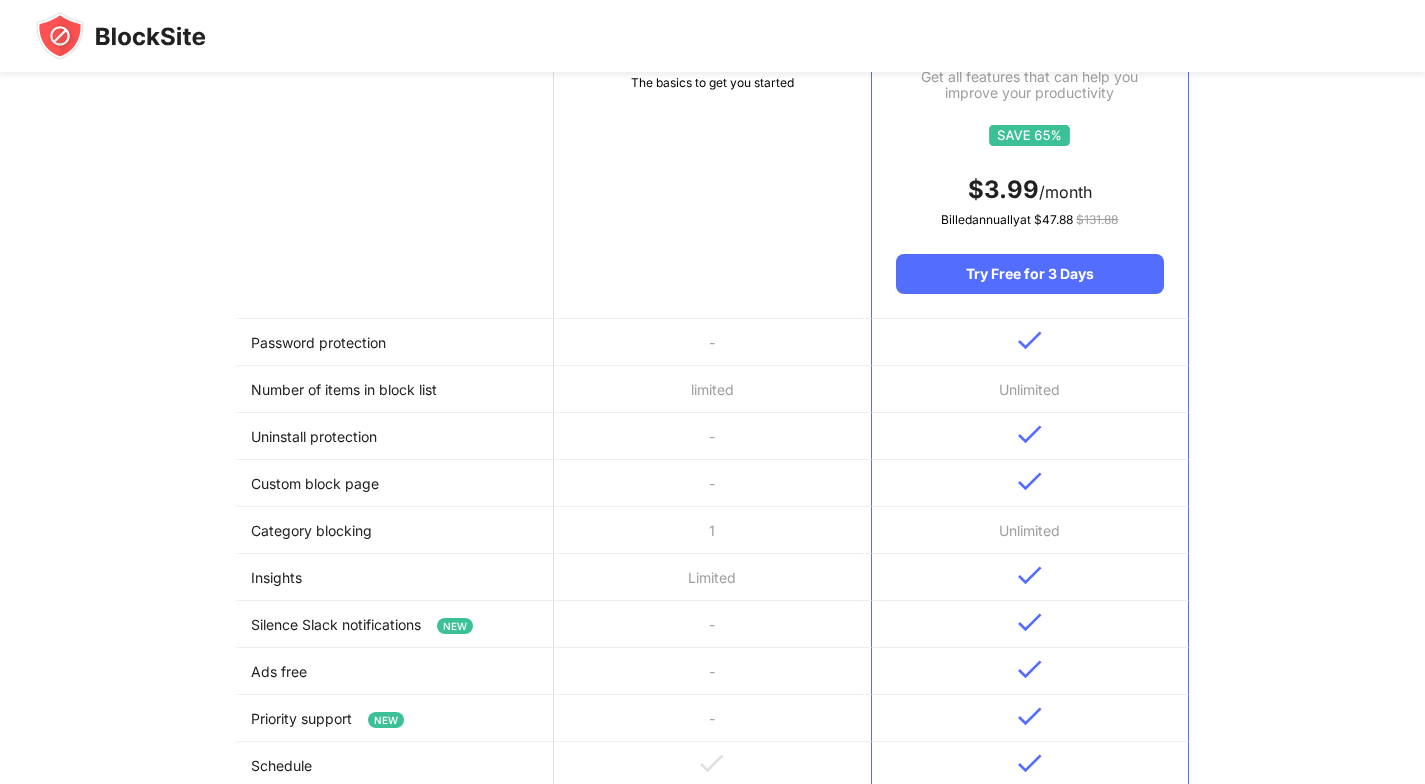 click on "-" at bounding box center (712, 436) 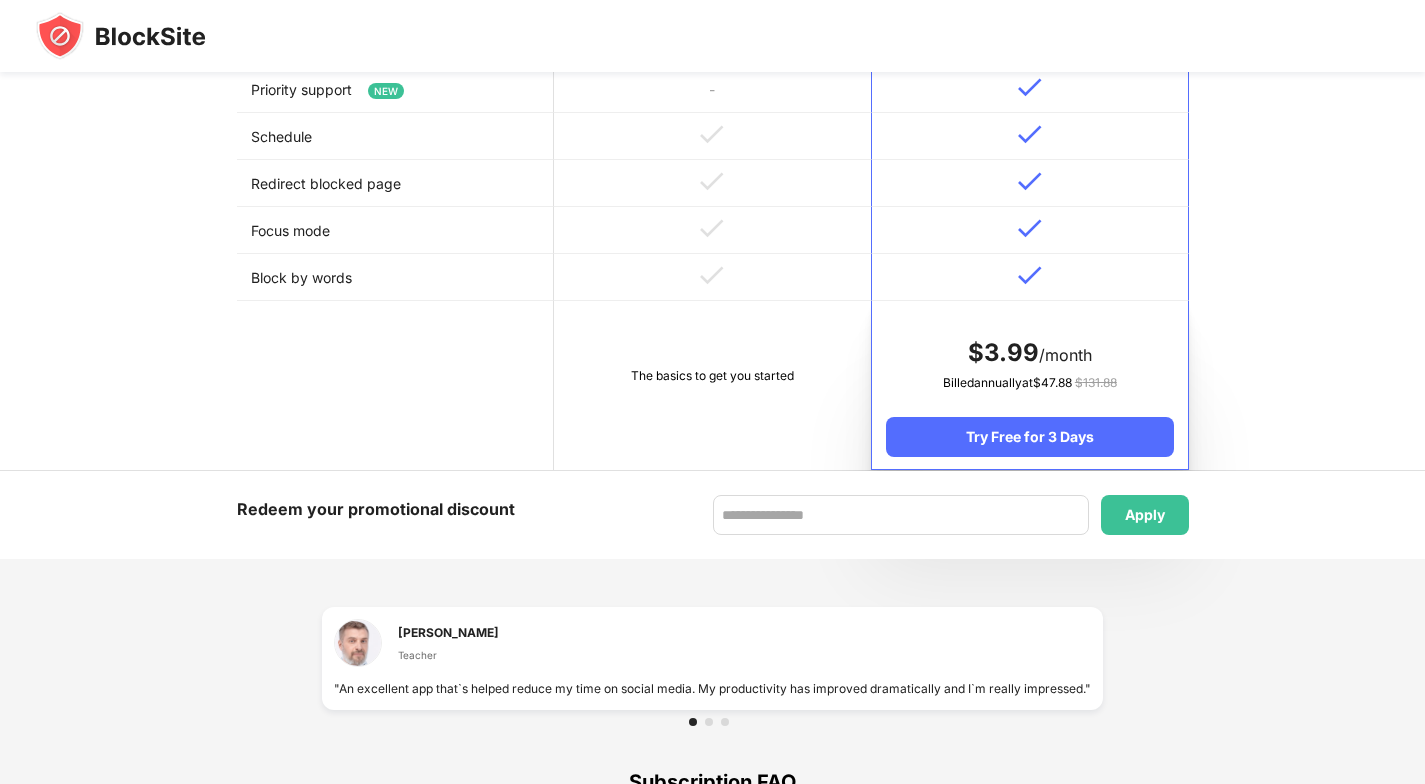 scroll, scrollTop: 1200, scrollLeft: 0, axis: vertical 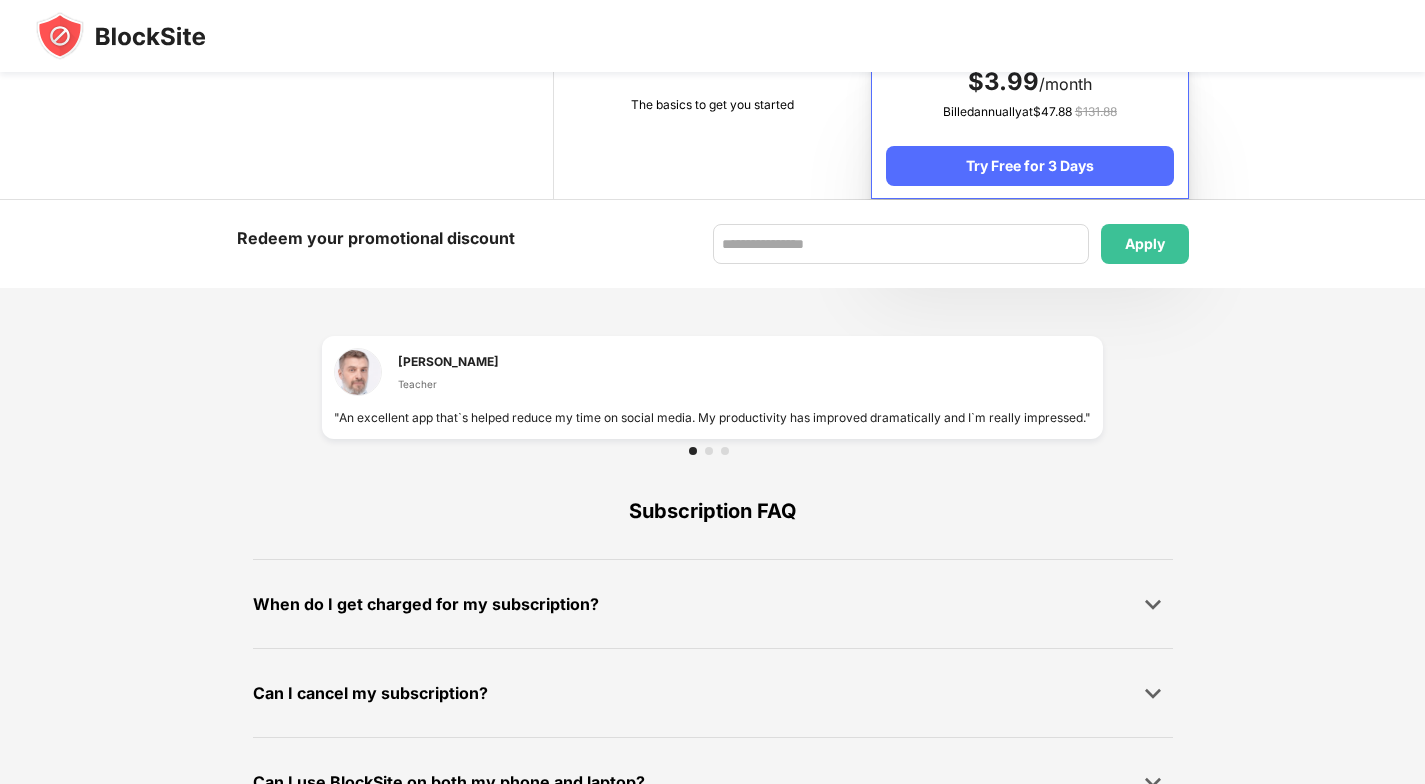 click on "The basics to get you started" at bounding box center [712, 114] 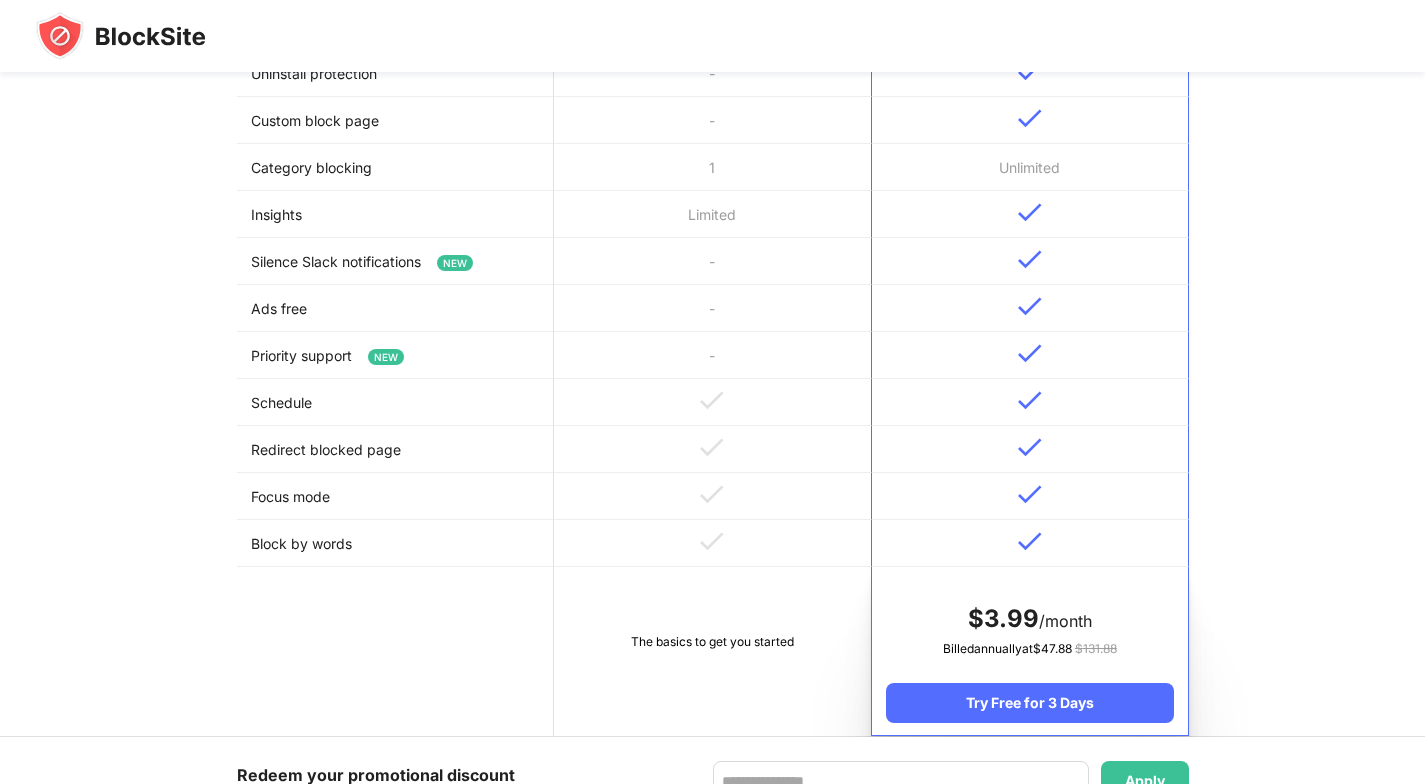 scroll, scrollTop: 366, scrollLeft: 0, axis: vertical 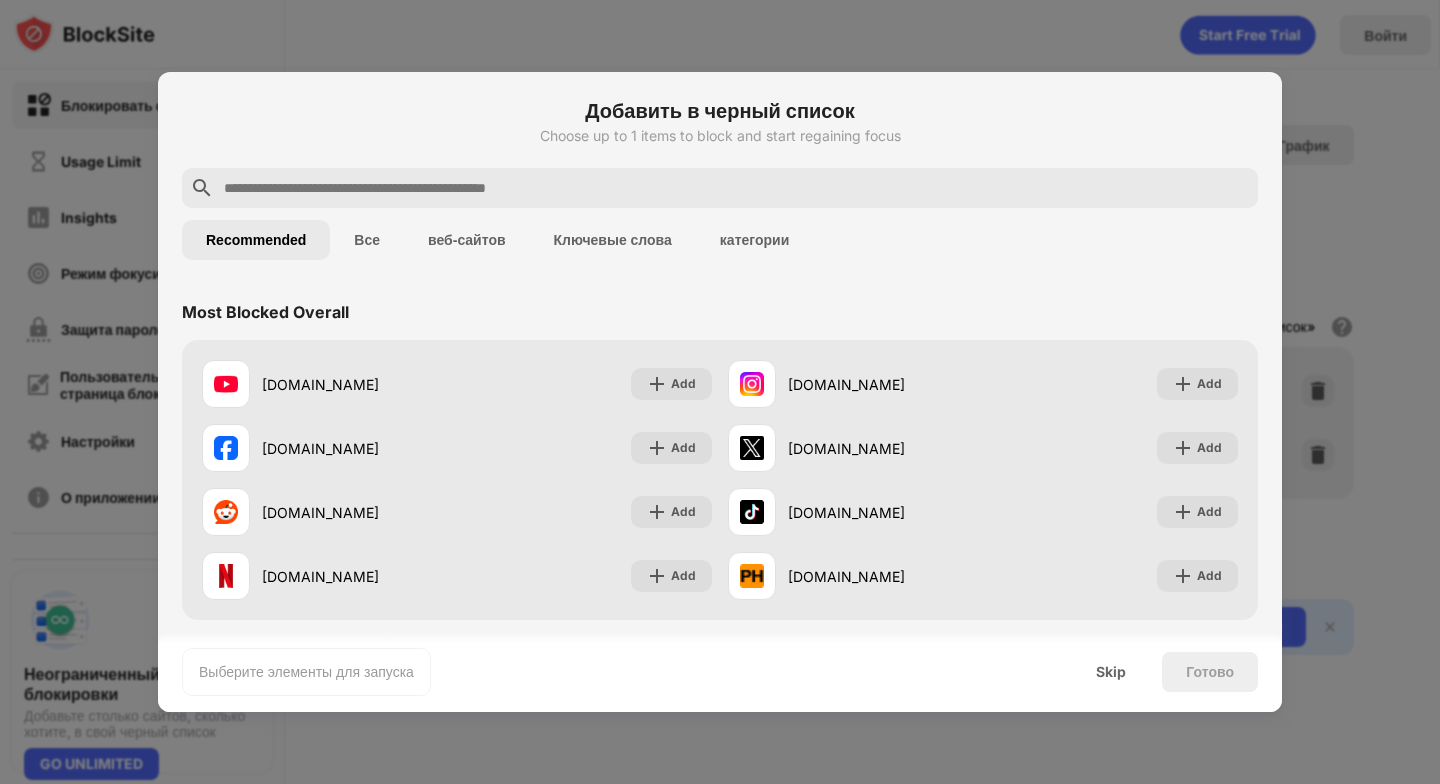 drag, startPoint x: 1114, startPoint y: 94, endPoint x: 666, endPoint y: 99, distance: 448.0279 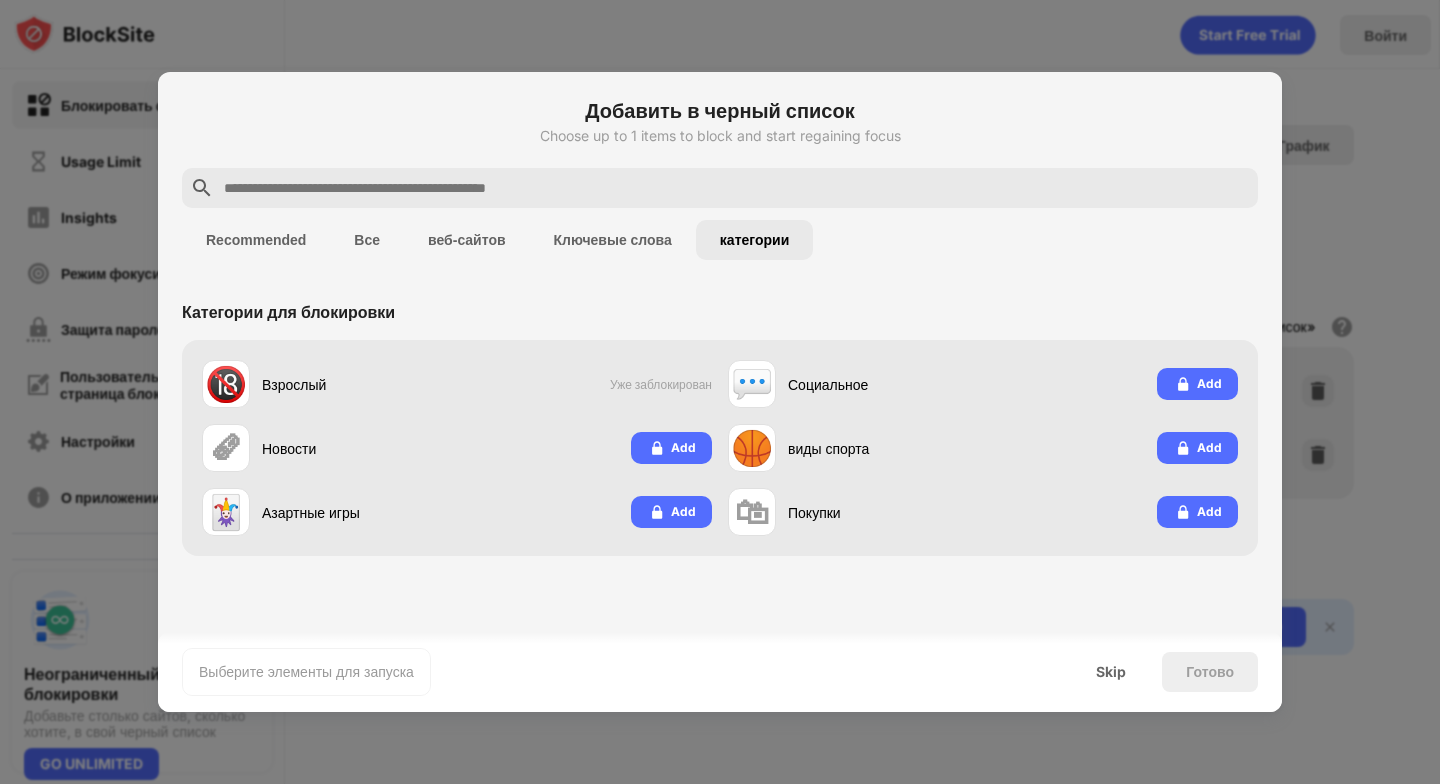 click on "Ключевые слова" at bounding box center [613, 240] 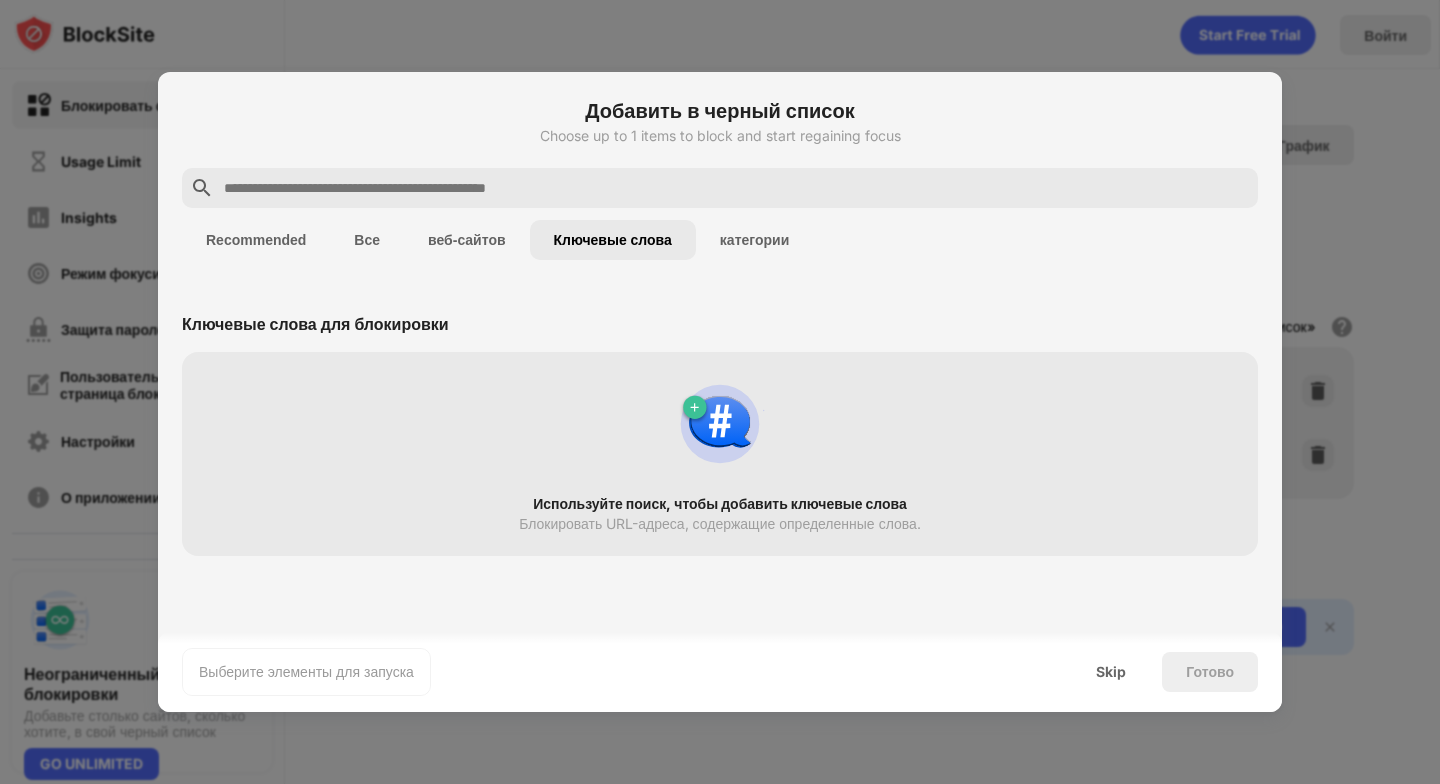 click on "Ключевые слова" at bounding box center (613, 240) 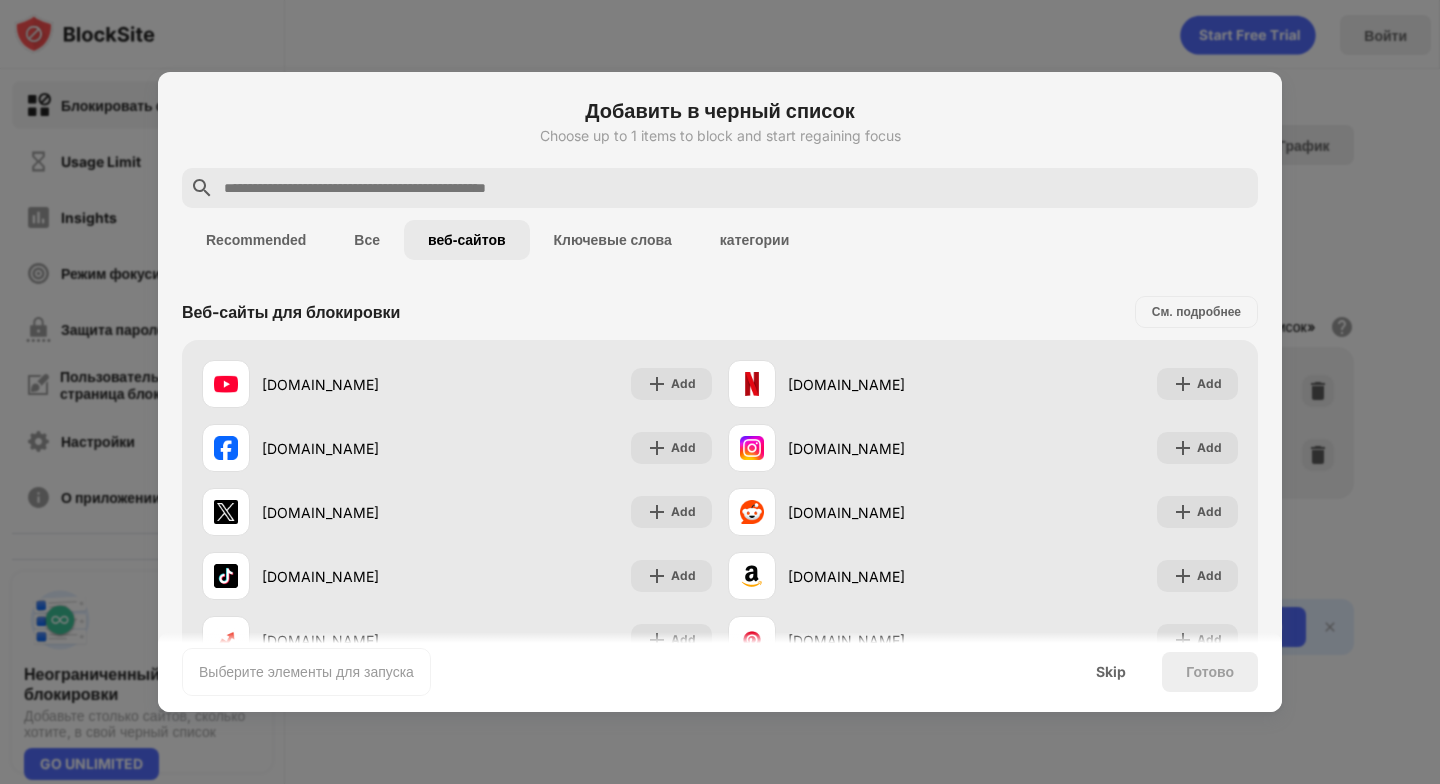 click on "Ключевые слова" at bounding box center [613, 240] 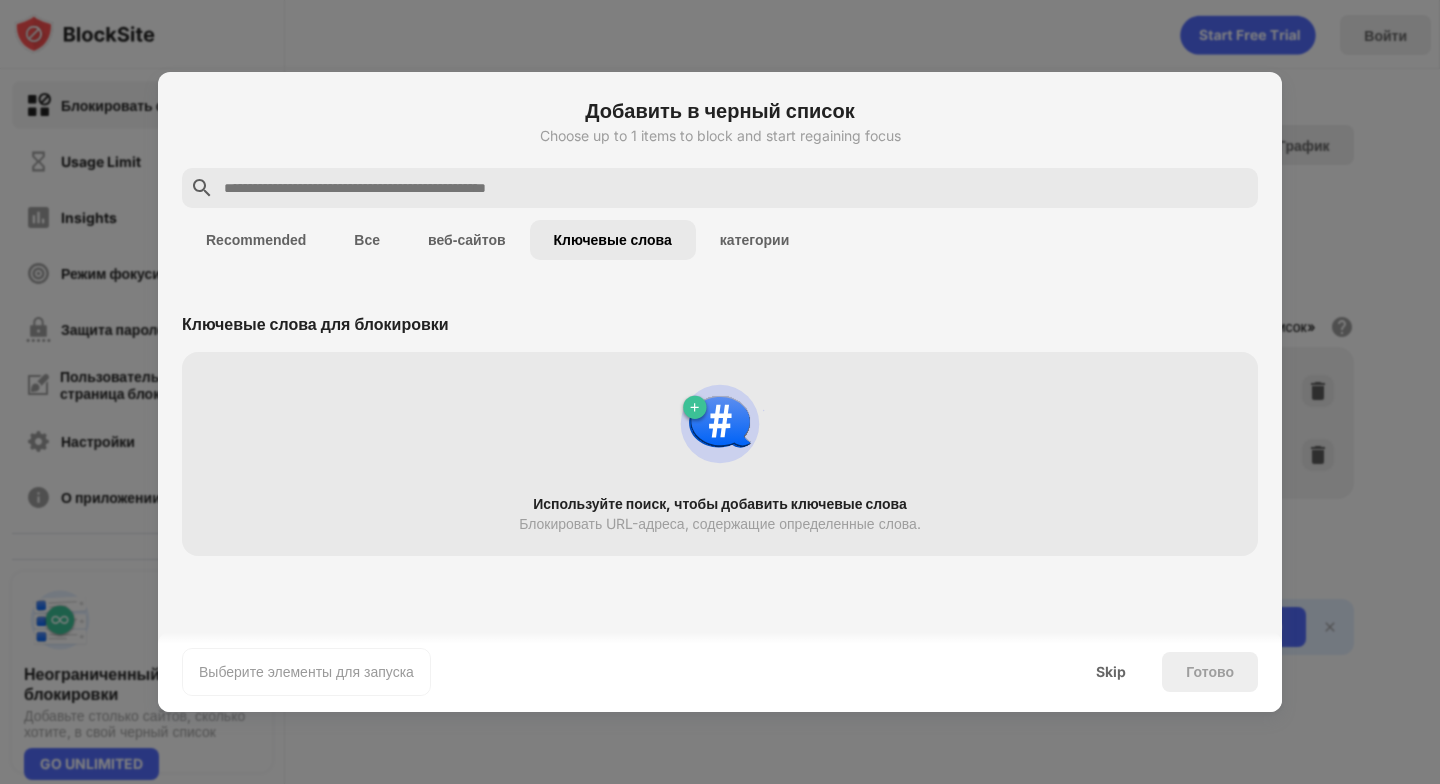 click on "веб-сайтов" at bounding box center (467, 240) 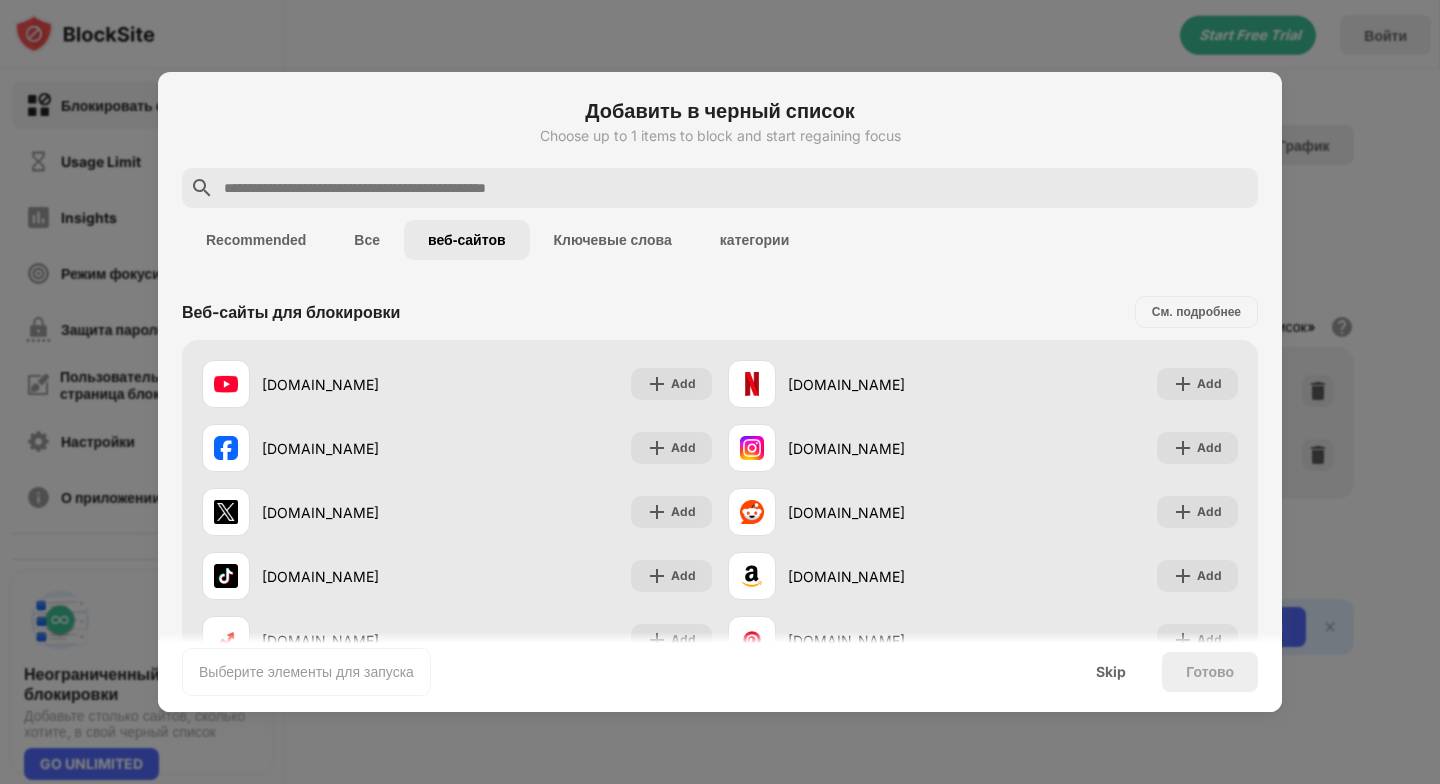 click on "категории" at bounding box center [754, 240] 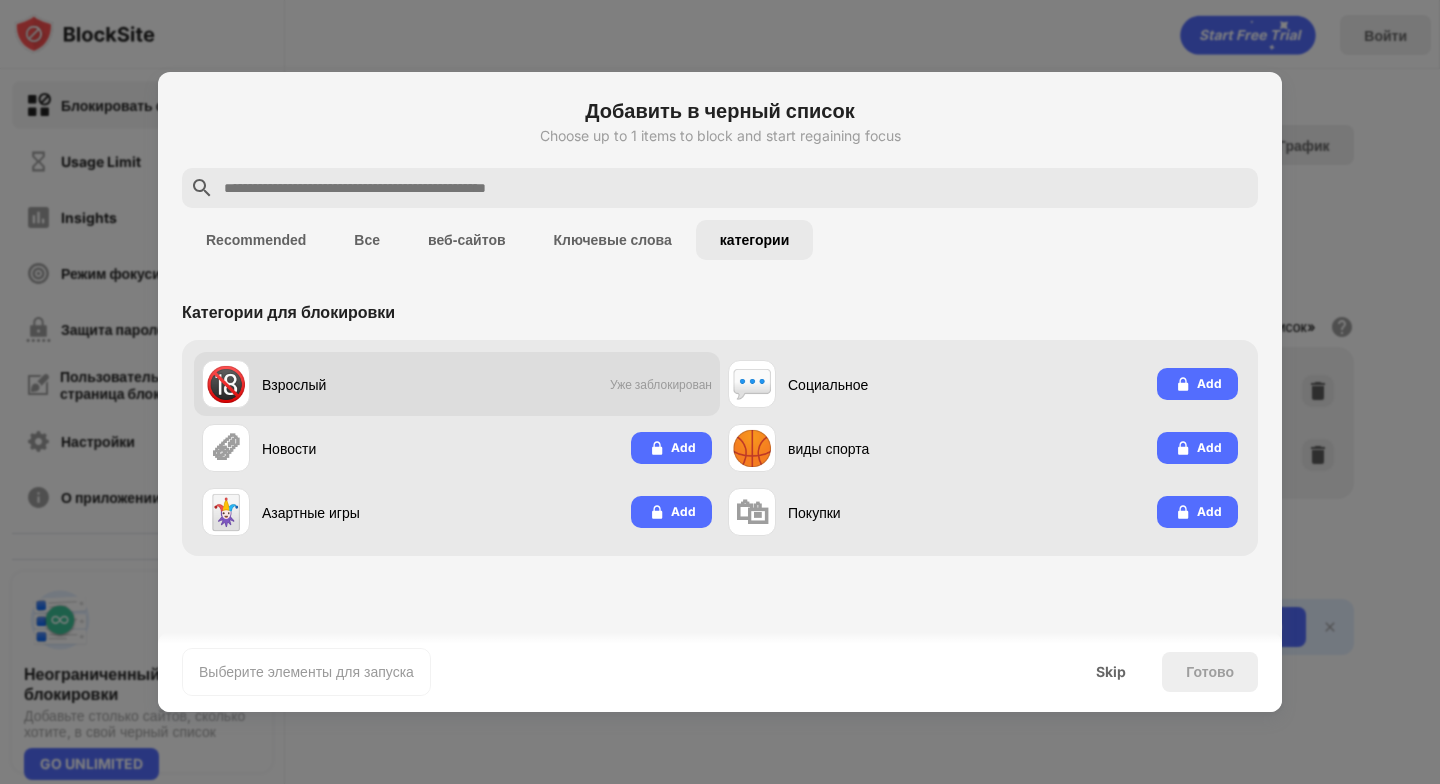 click on "Уже заблокирован" at bounding box center (661, 384) 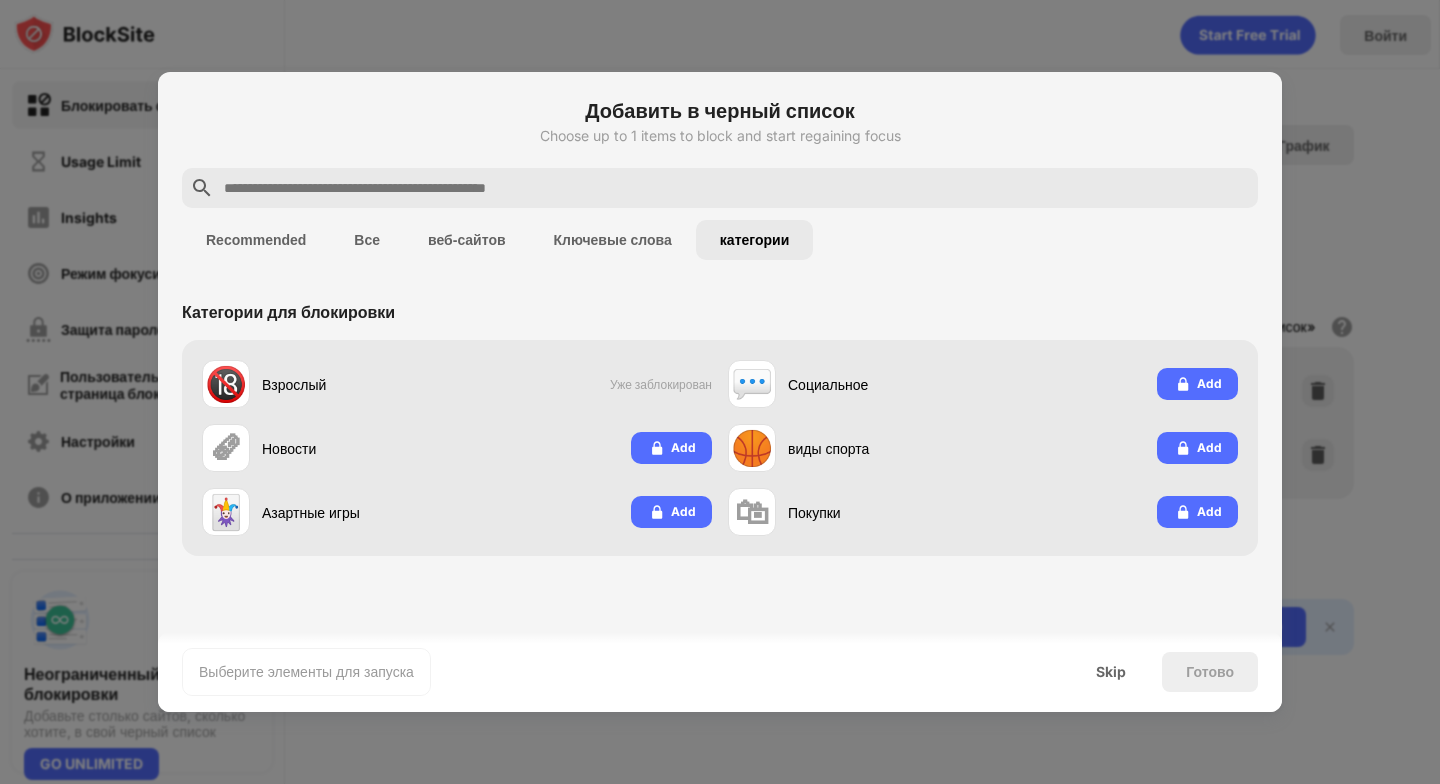 click on "Recommended" at bounding box center (256, 240) 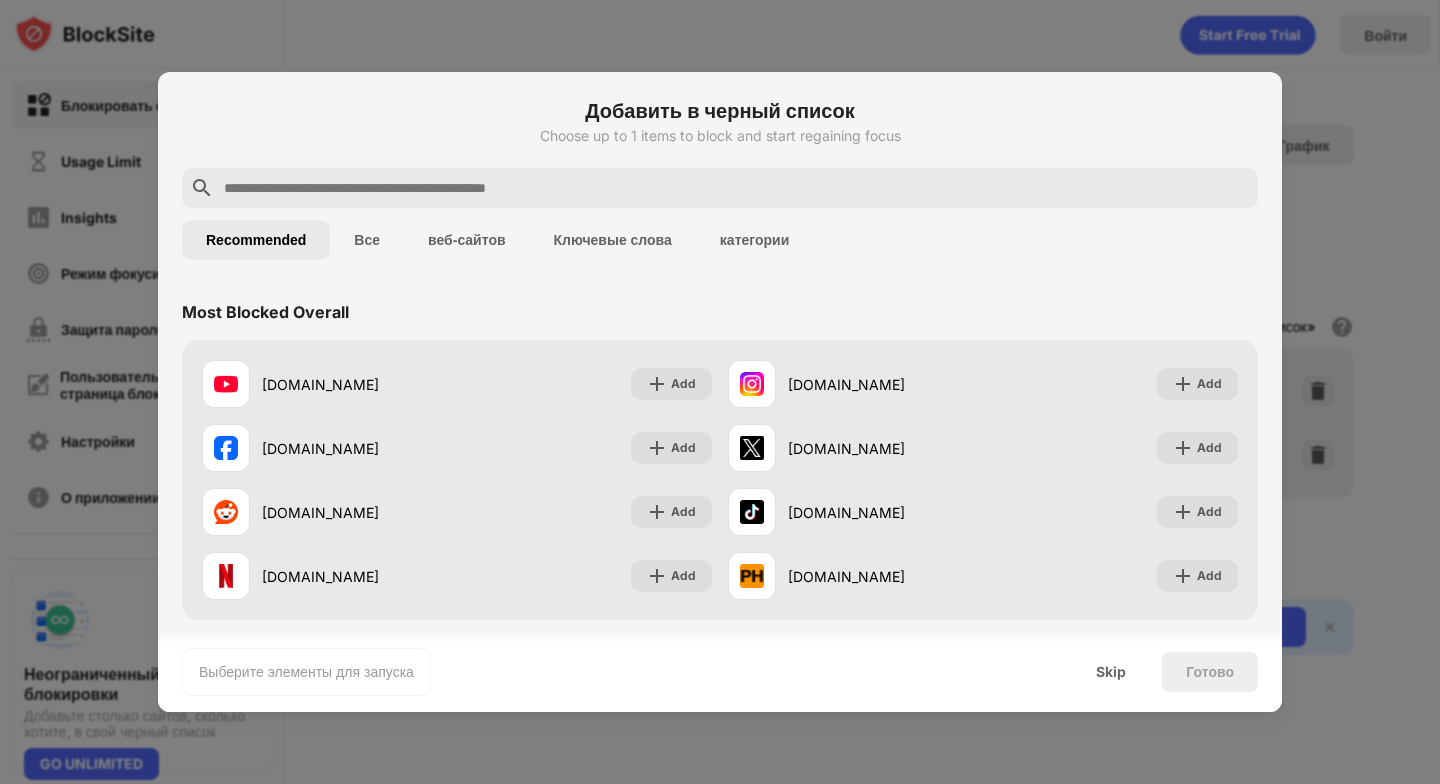 click on "Все" at bounding box center [367, 240] 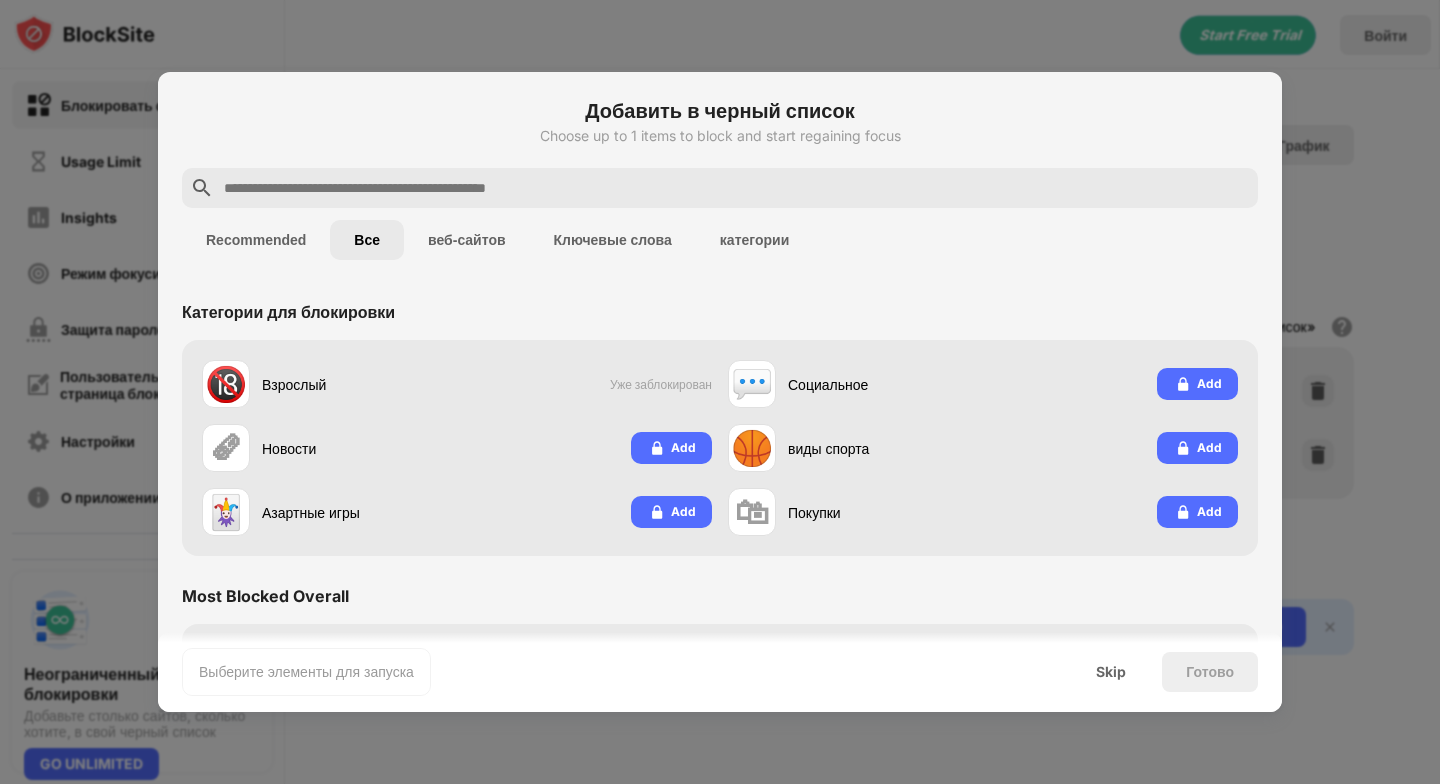 click on "Recommended" at bounding box center (256, 240) 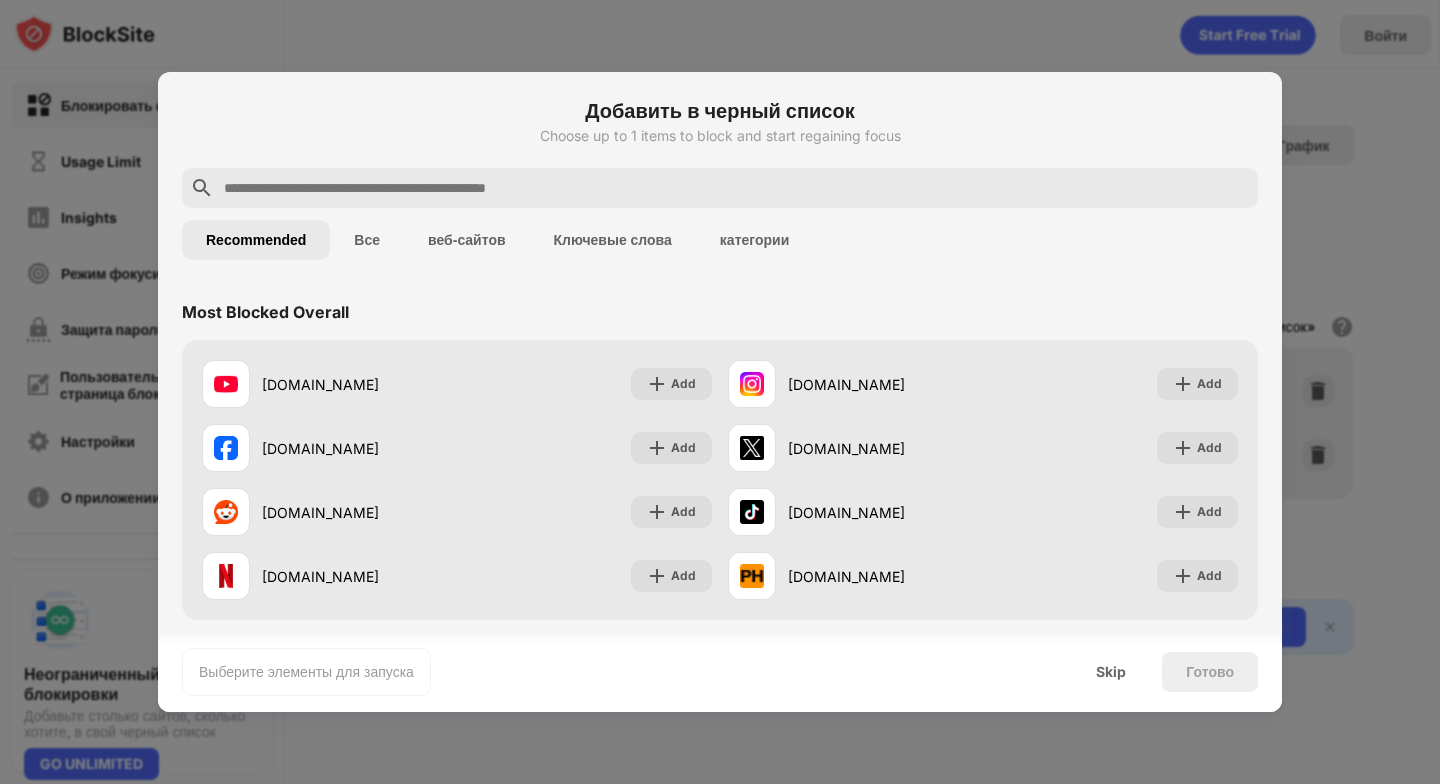 click at bounding box center [720, 392] 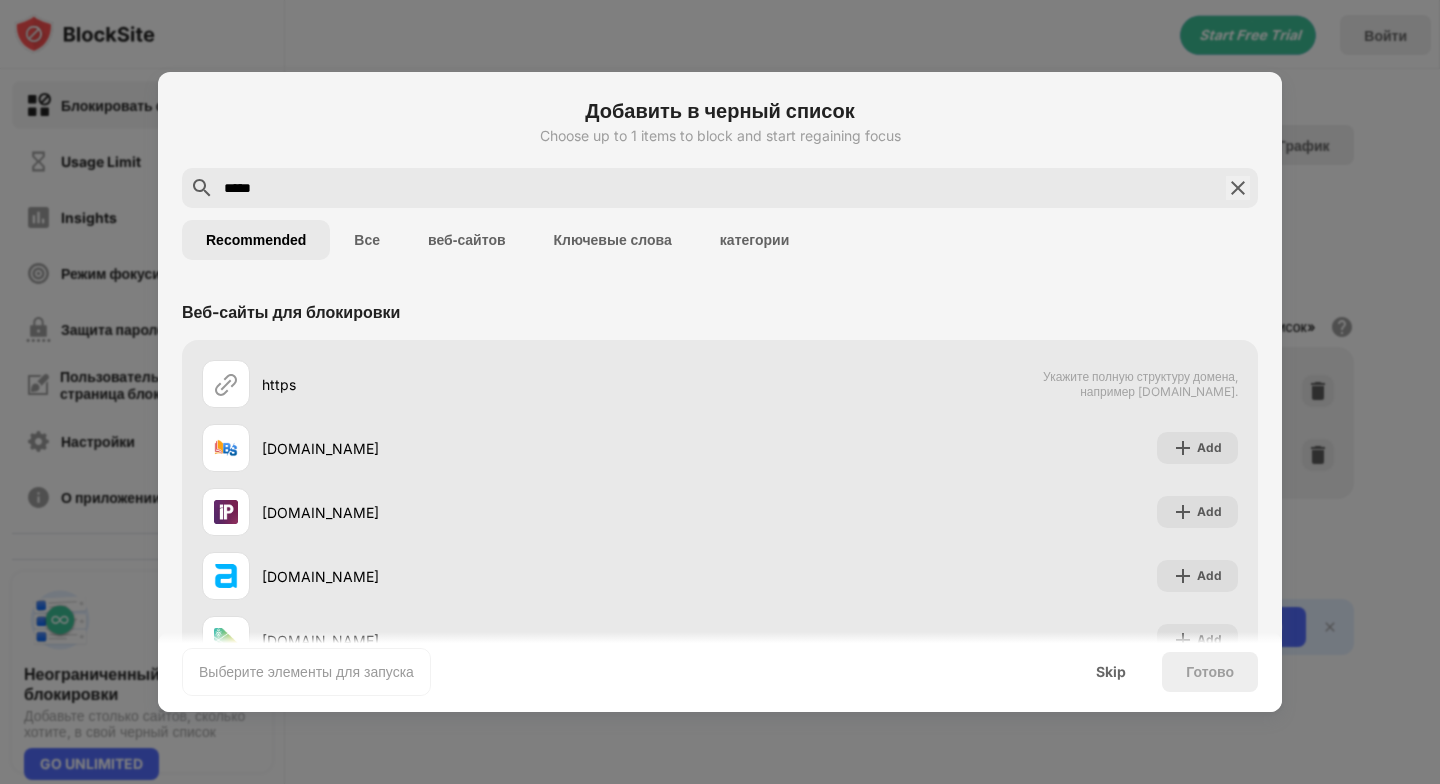 type on "*****" 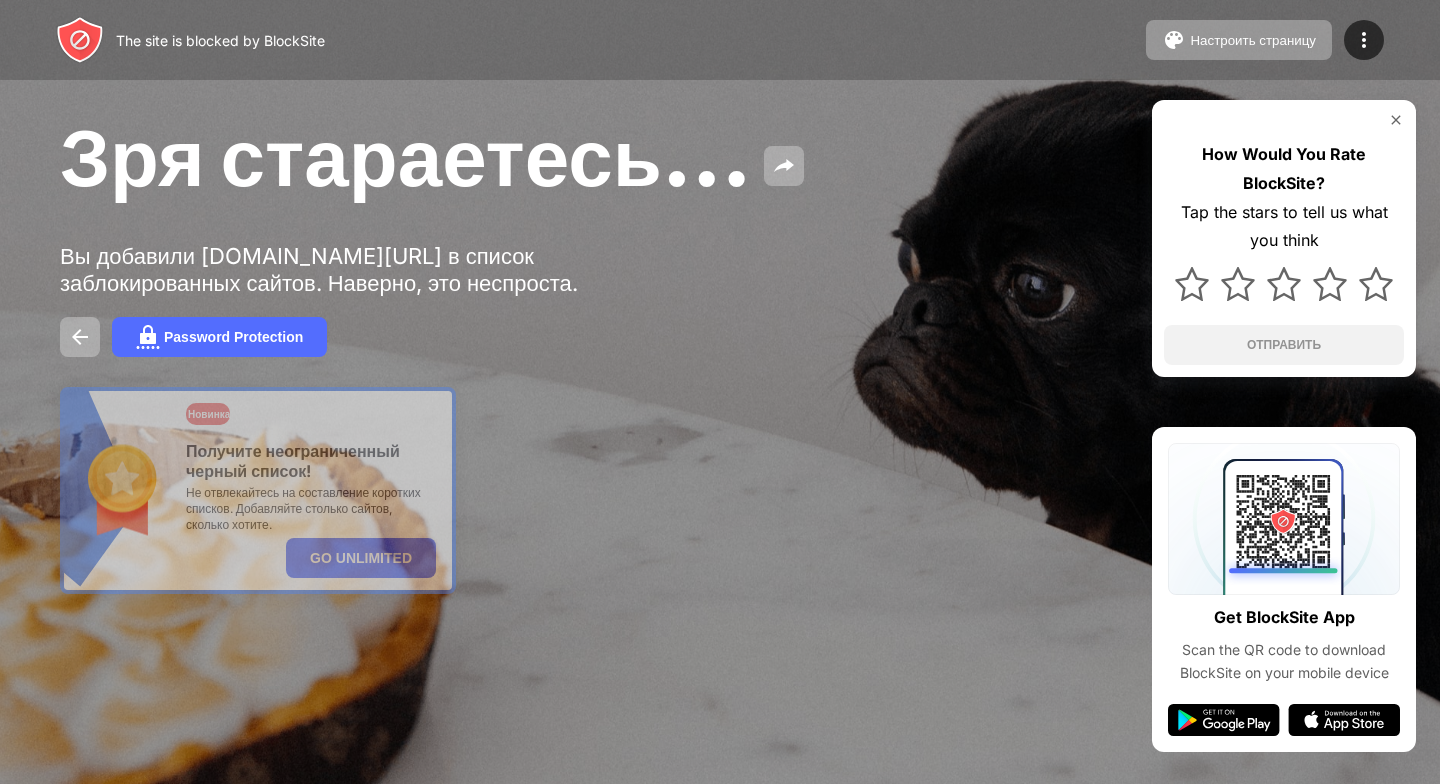 scroll, scrollTop: 0, scrollLeft: 0, axis: both 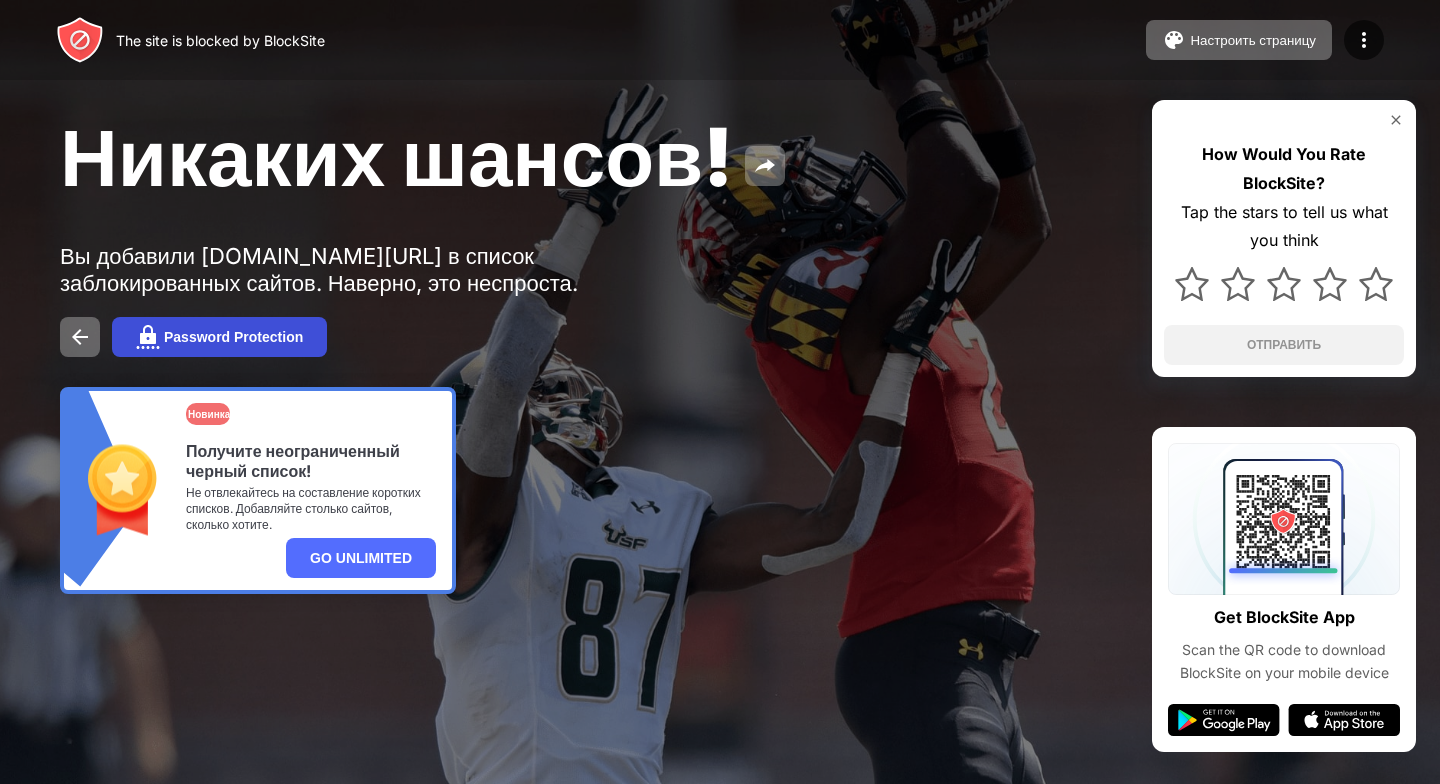 click on "Password Protection" at bounding box center [233, 337] 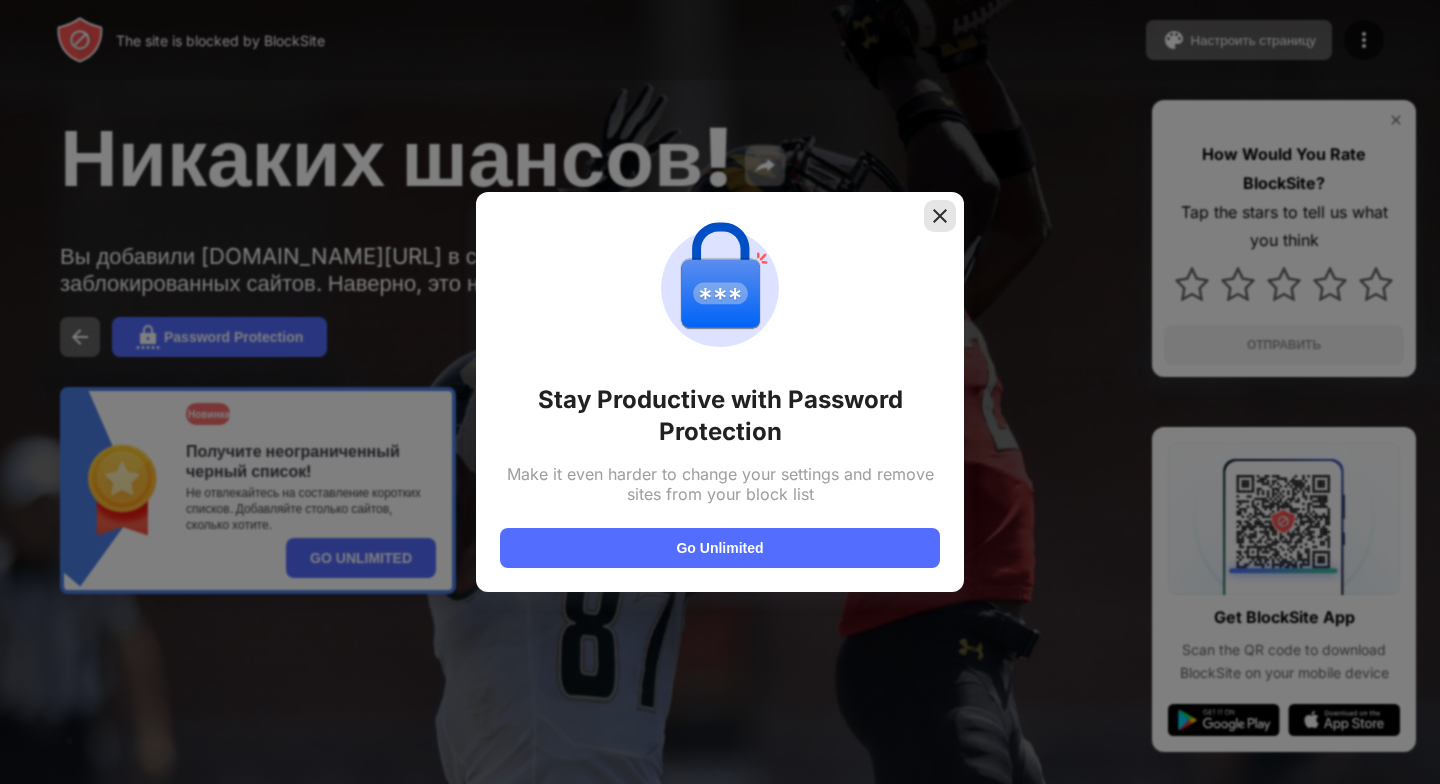 click at bounding box center (940, 216) 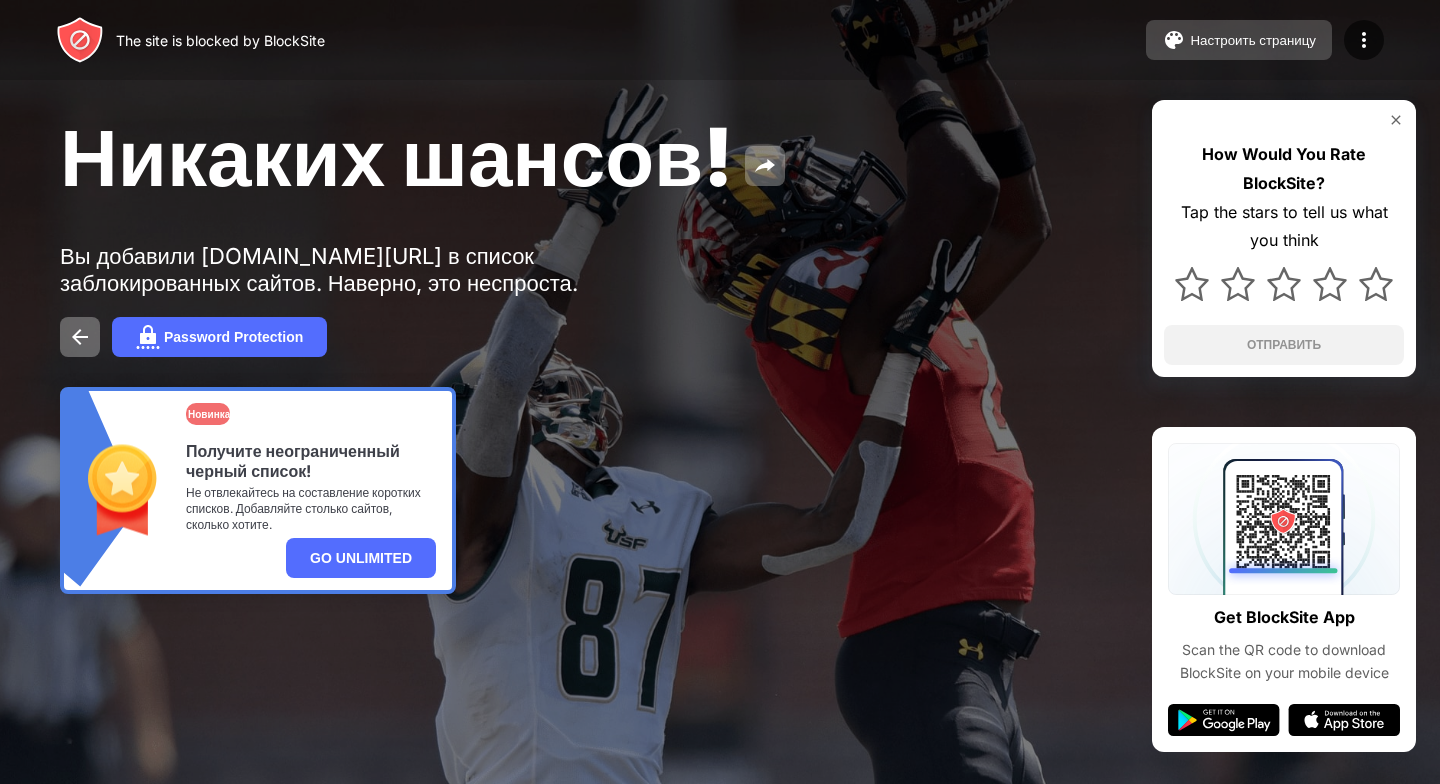 click on "Настроить страницу" at bounding box center [1253, 40] 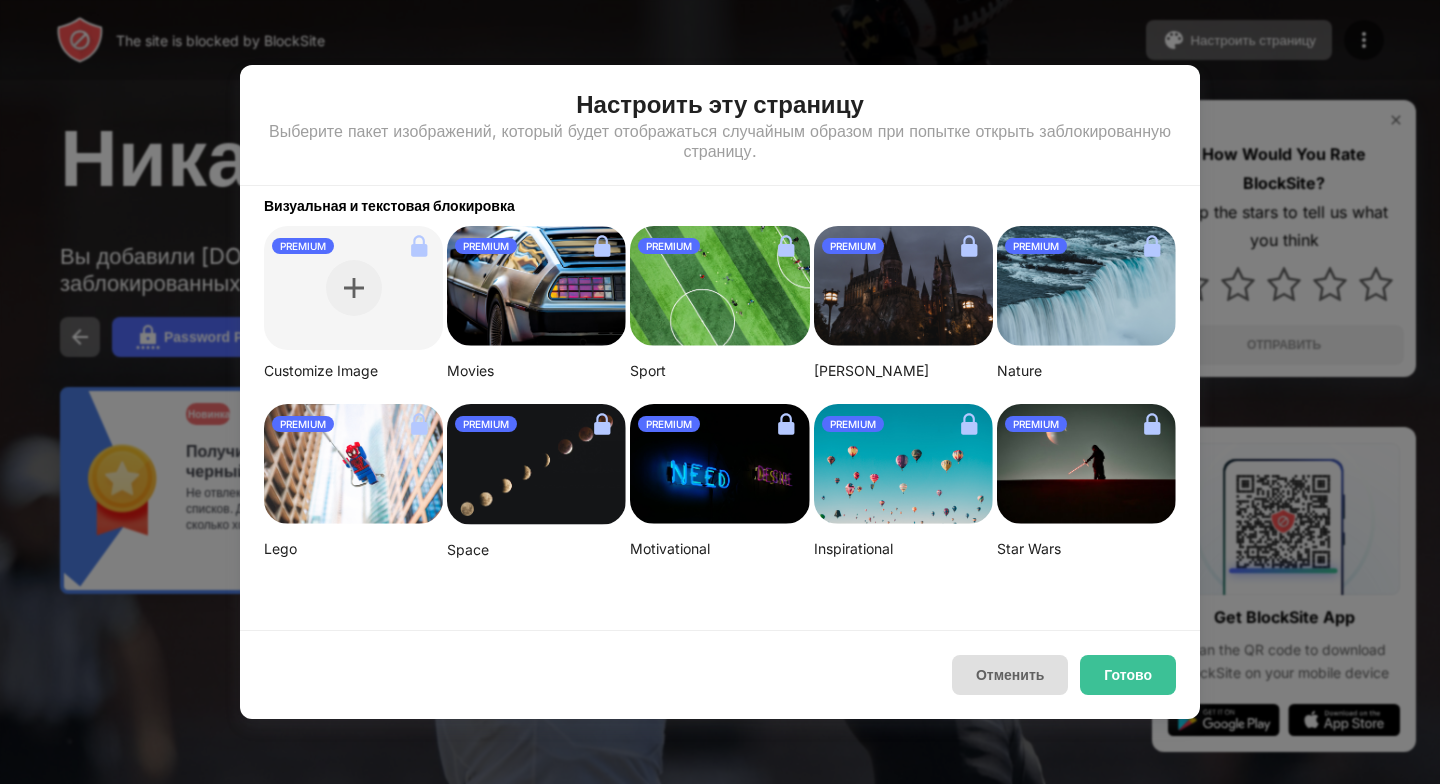 click on "Отменить Готово" at bounding box center (720, 674) 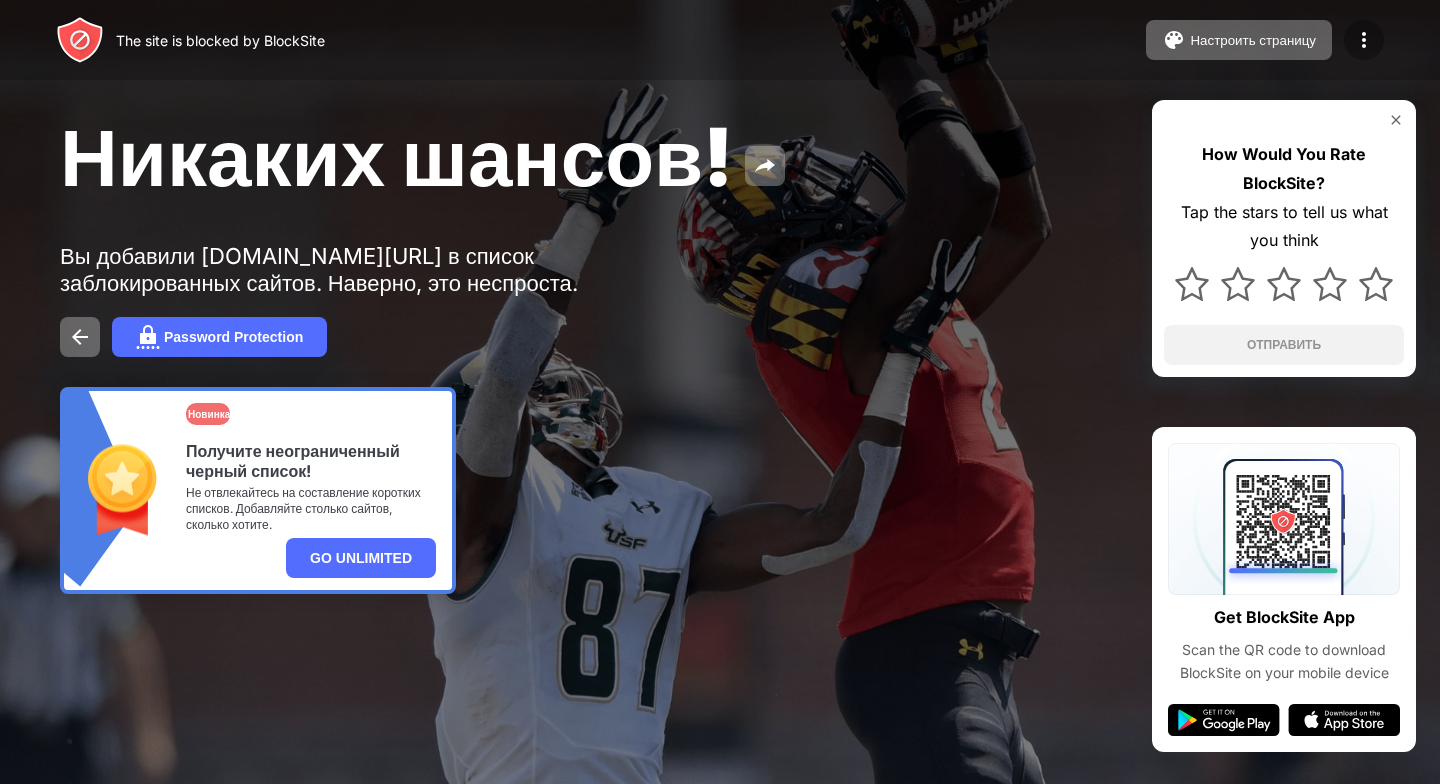 click at bounding box center [1364, 40] 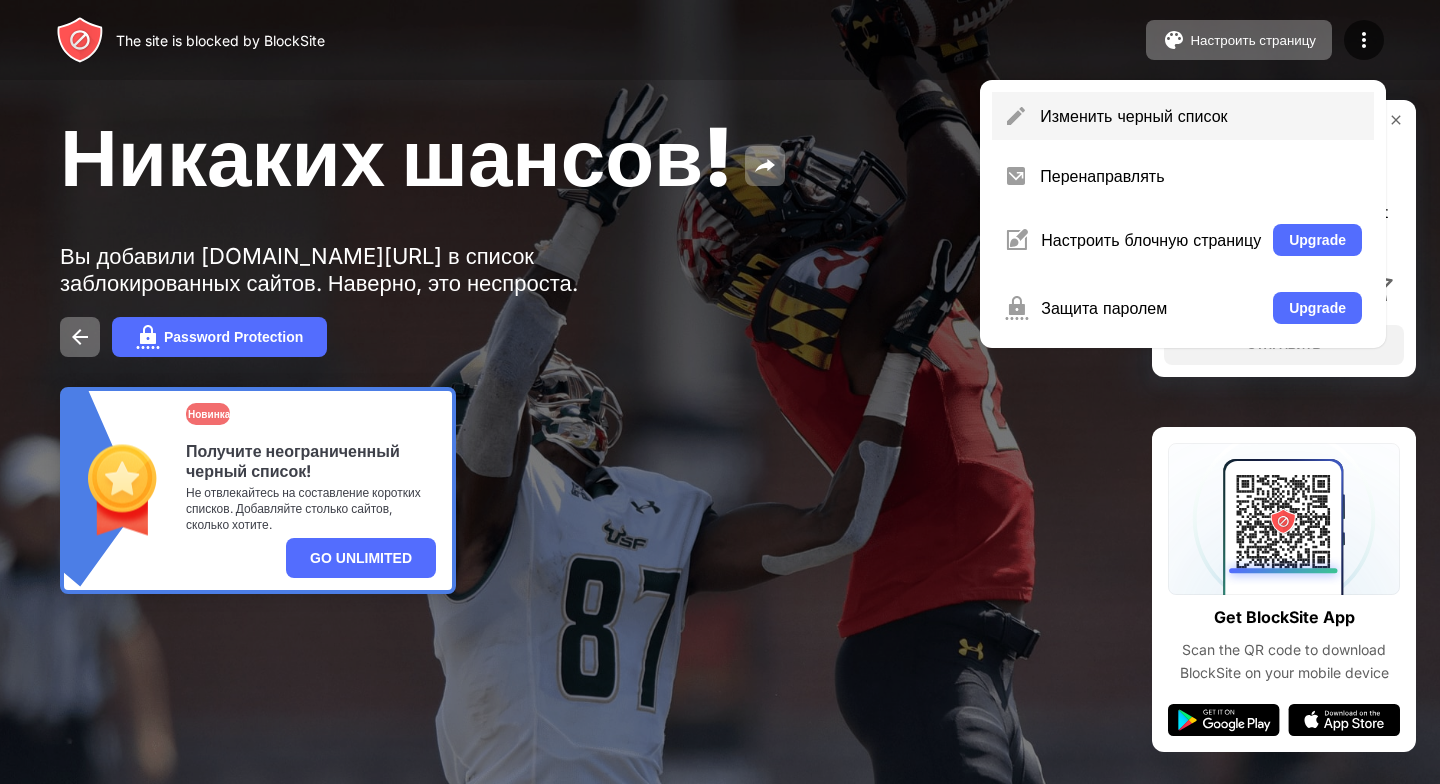 click on "Изменить черный список" at bounding box center (1183, 116) 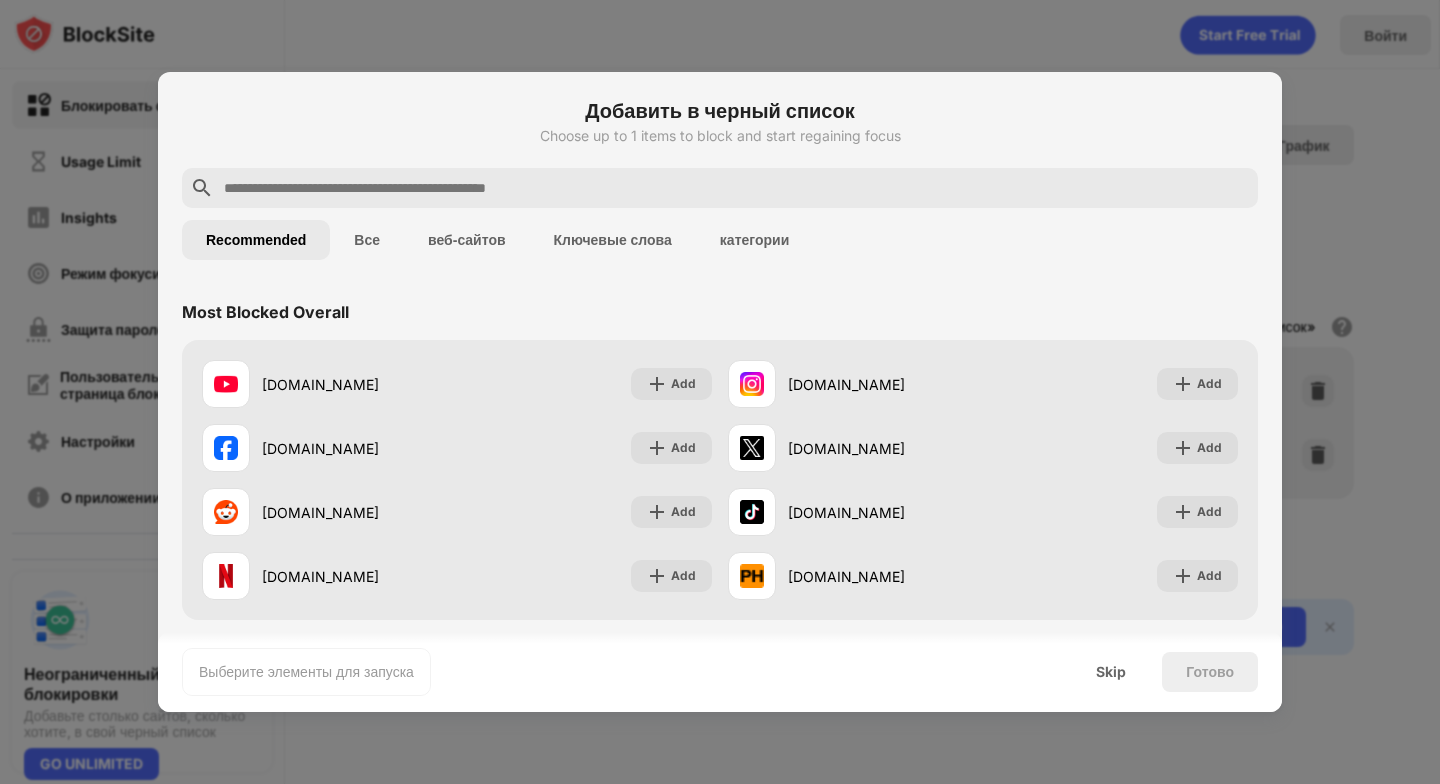 click at bounding box center [720, 188] 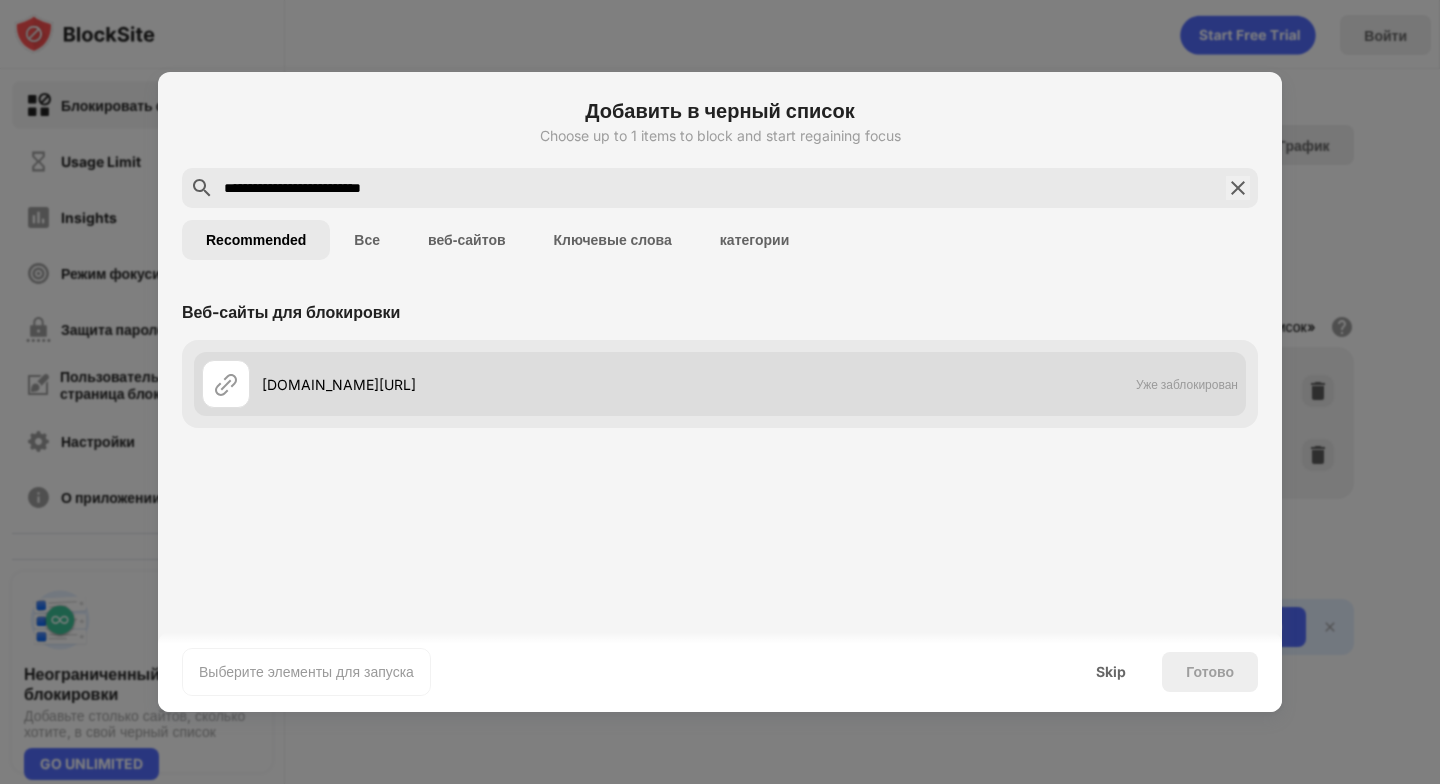 type on "**********" 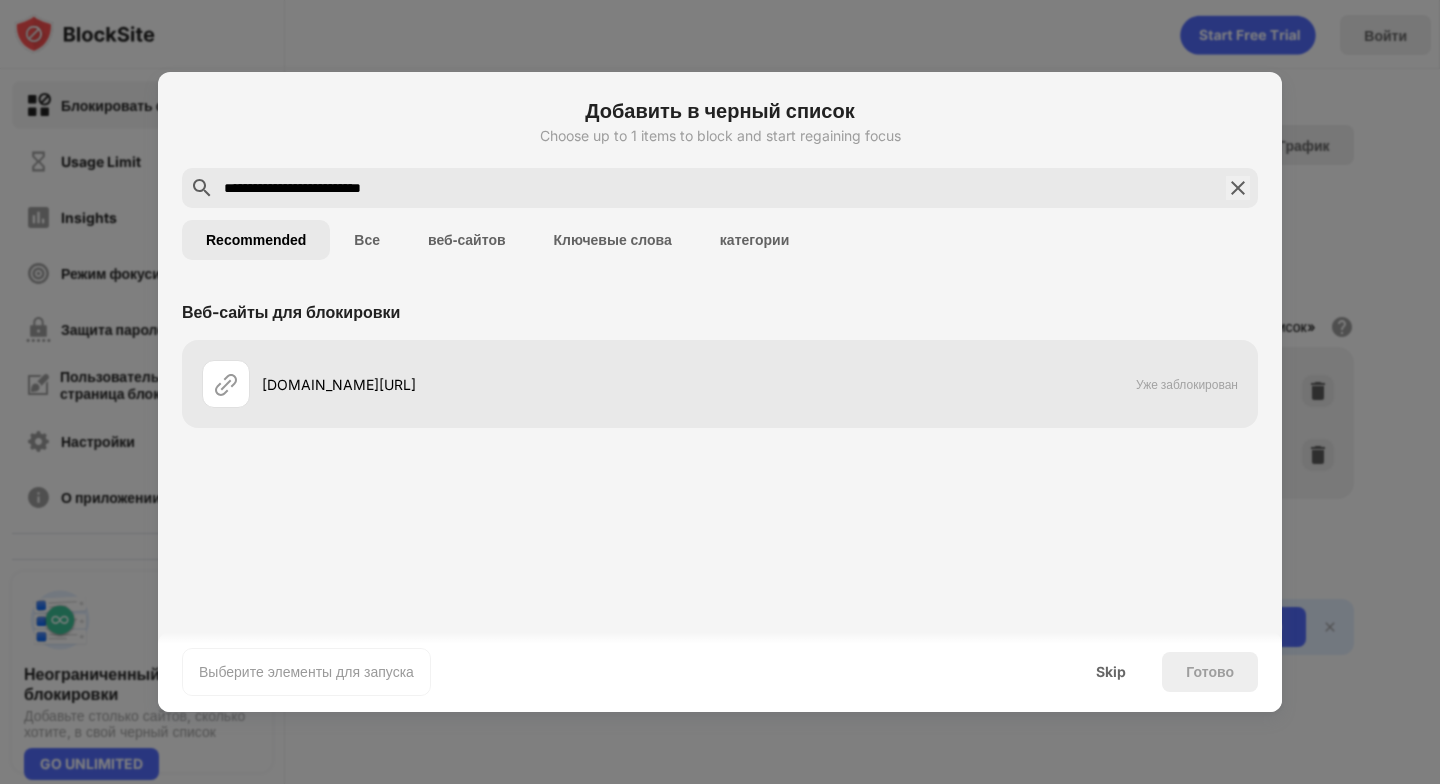 click on "Веб-сайты для блокировки [DOMAIN_NAME][URL] Уже заблокирован" at bounding box center [720, 362] 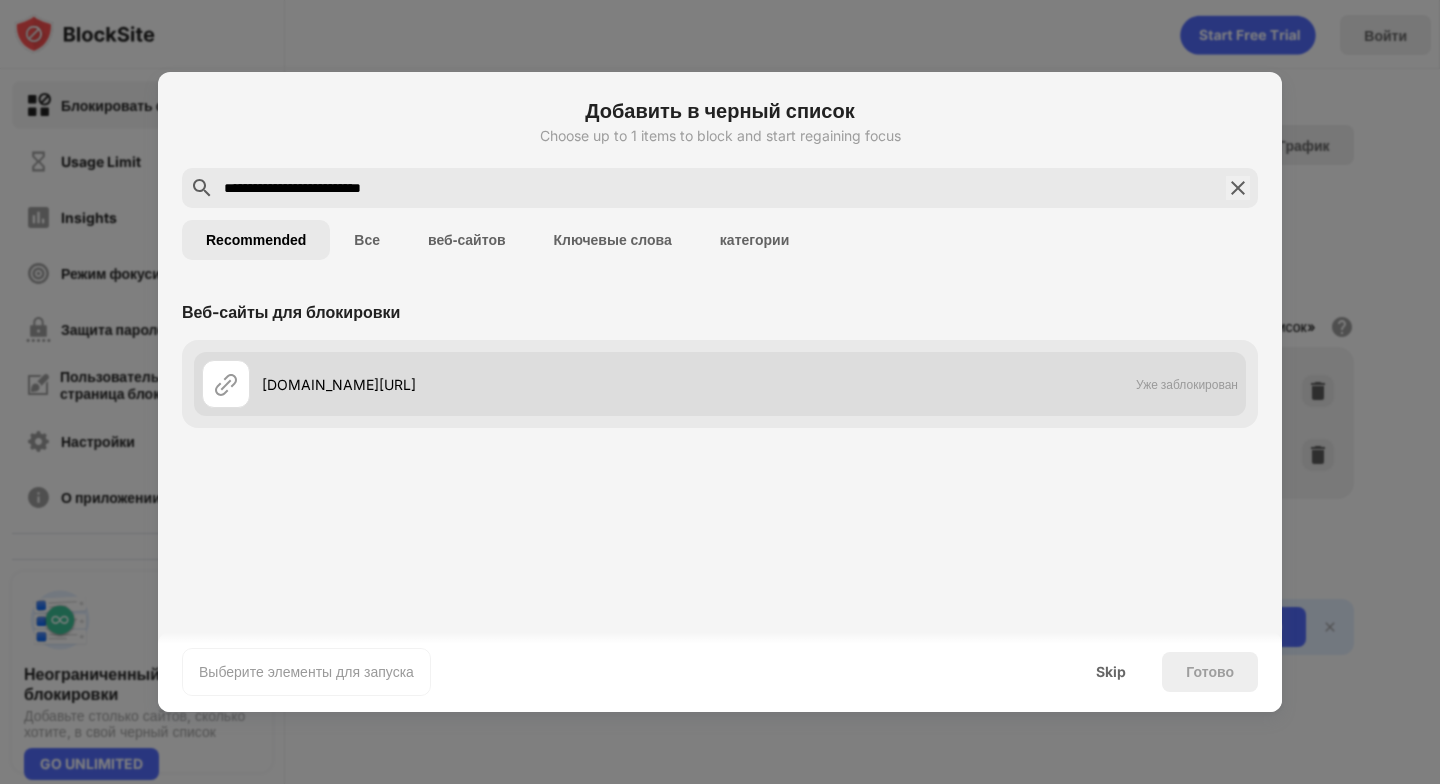 drag, startPoint x: 297, startPoint y: 355, endPoint x: 287, endPoint y: 370, distance: 18.027756 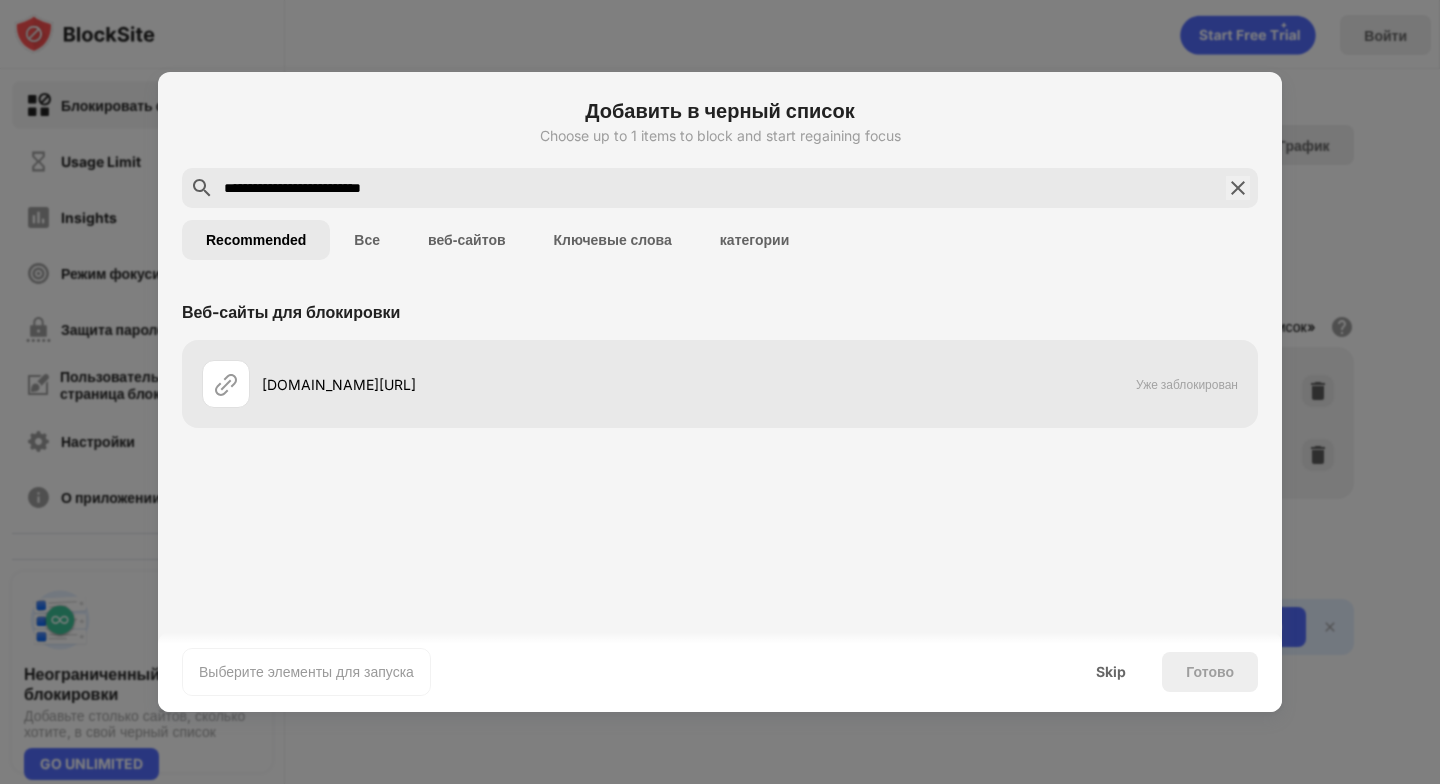 drag, startPoint x: 167, startPoint y: 525, endPoint x: 185, endPoint y: 502, distance: 29.206163 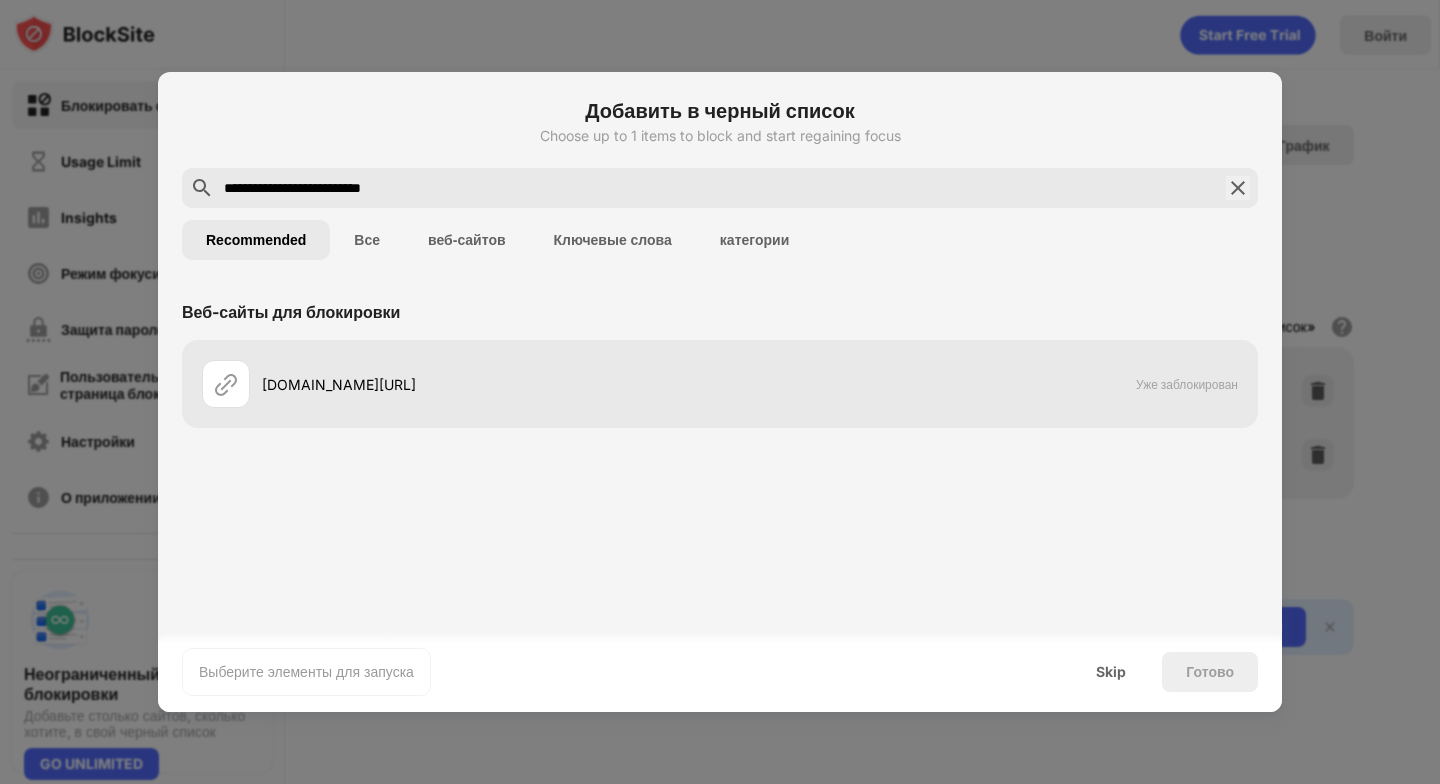 click on "Все" at bounding box center [367, 240] 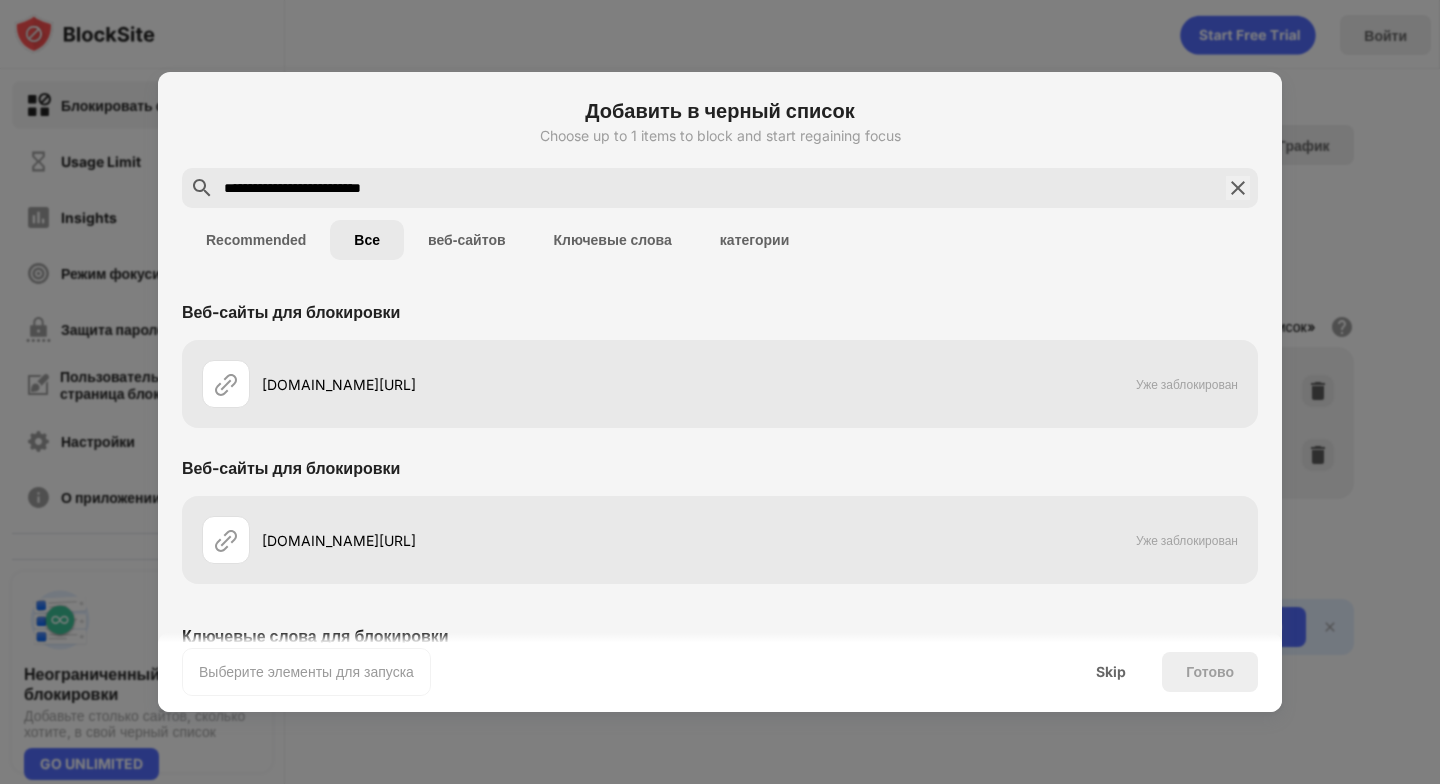 drag, startPoint x: 612, startPoint y: 391, endPoint x: 704, endPoint y: 447, distance: 107.70329 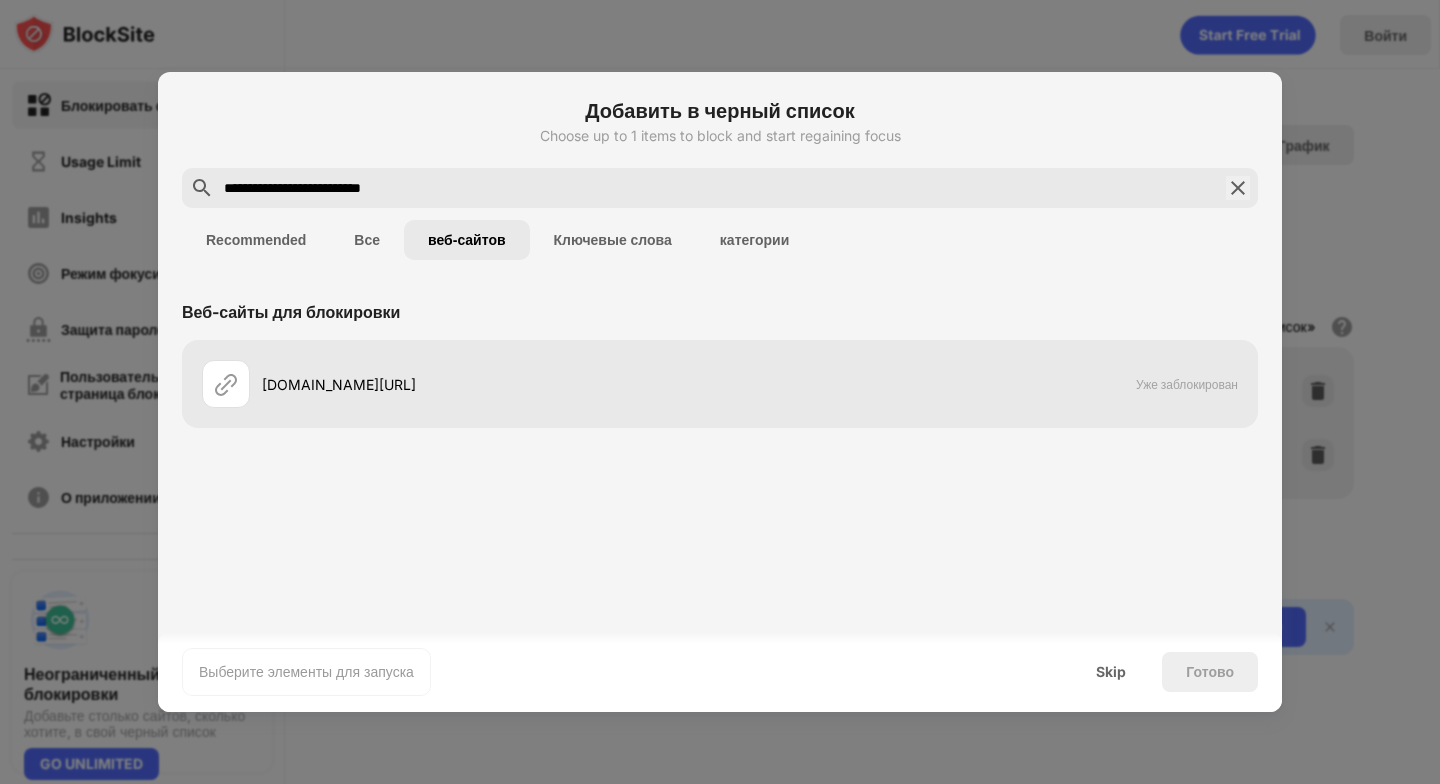 click on "Ключевые слова" at bounding box center [613, 240] 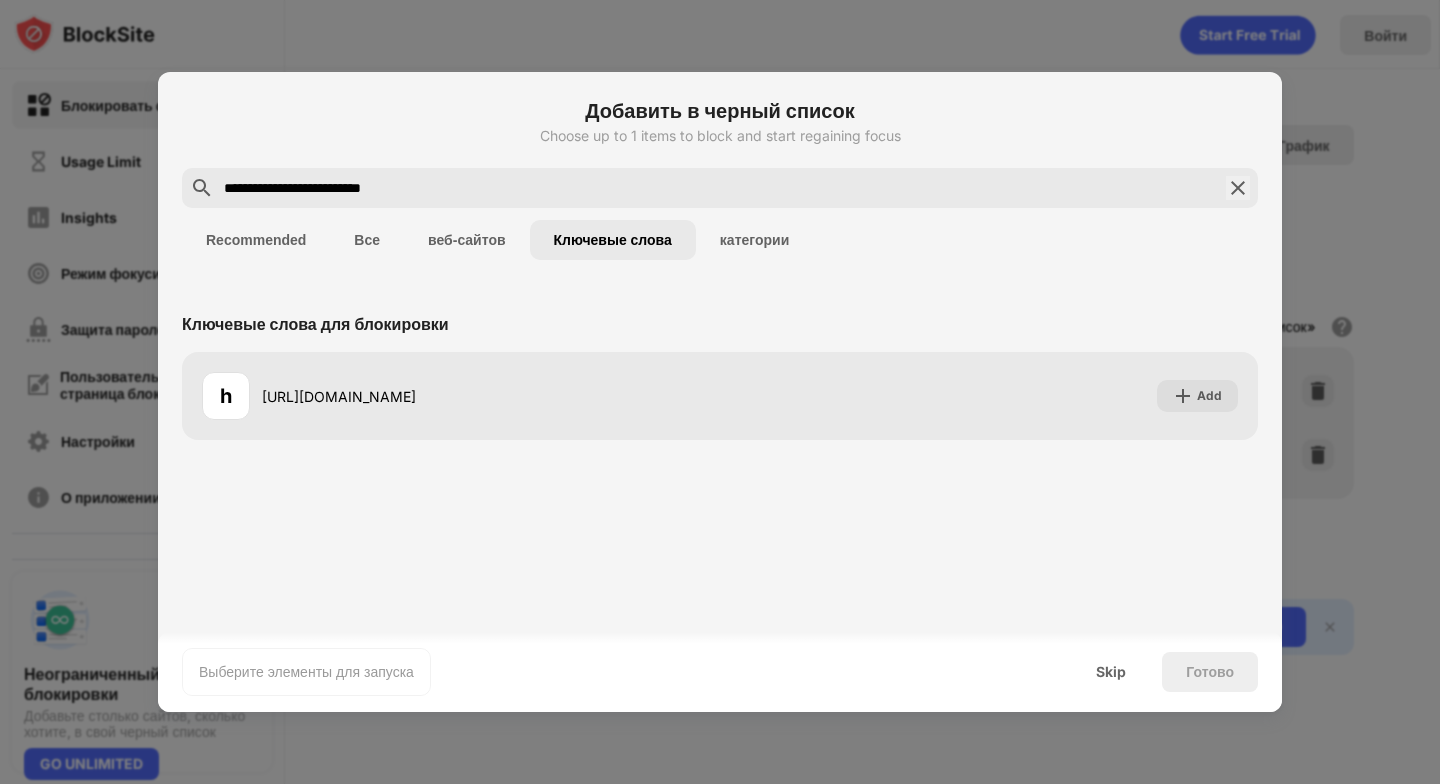 click on "категории" at bounding box center [754, 240] 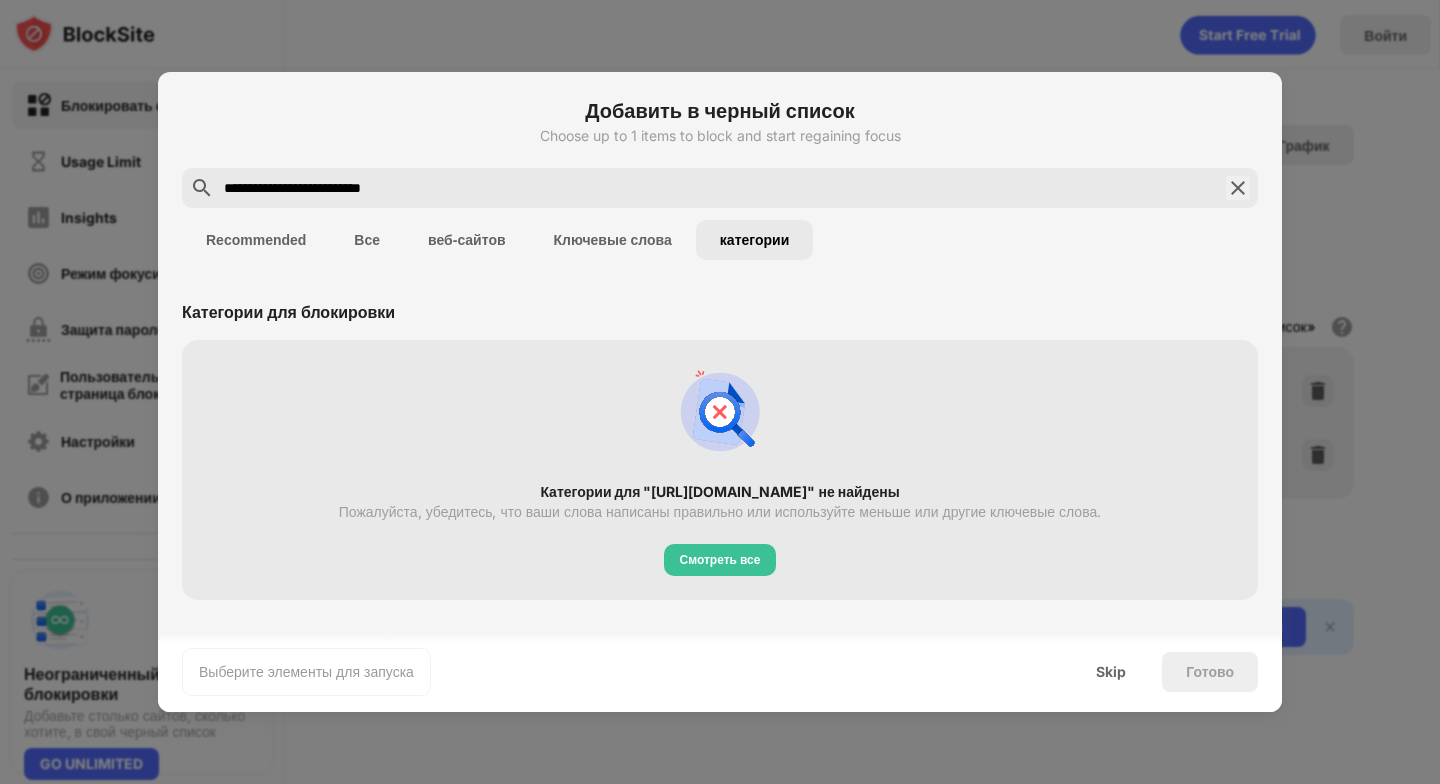 click on "Ключевые слова" at bounding box center (613, 240) 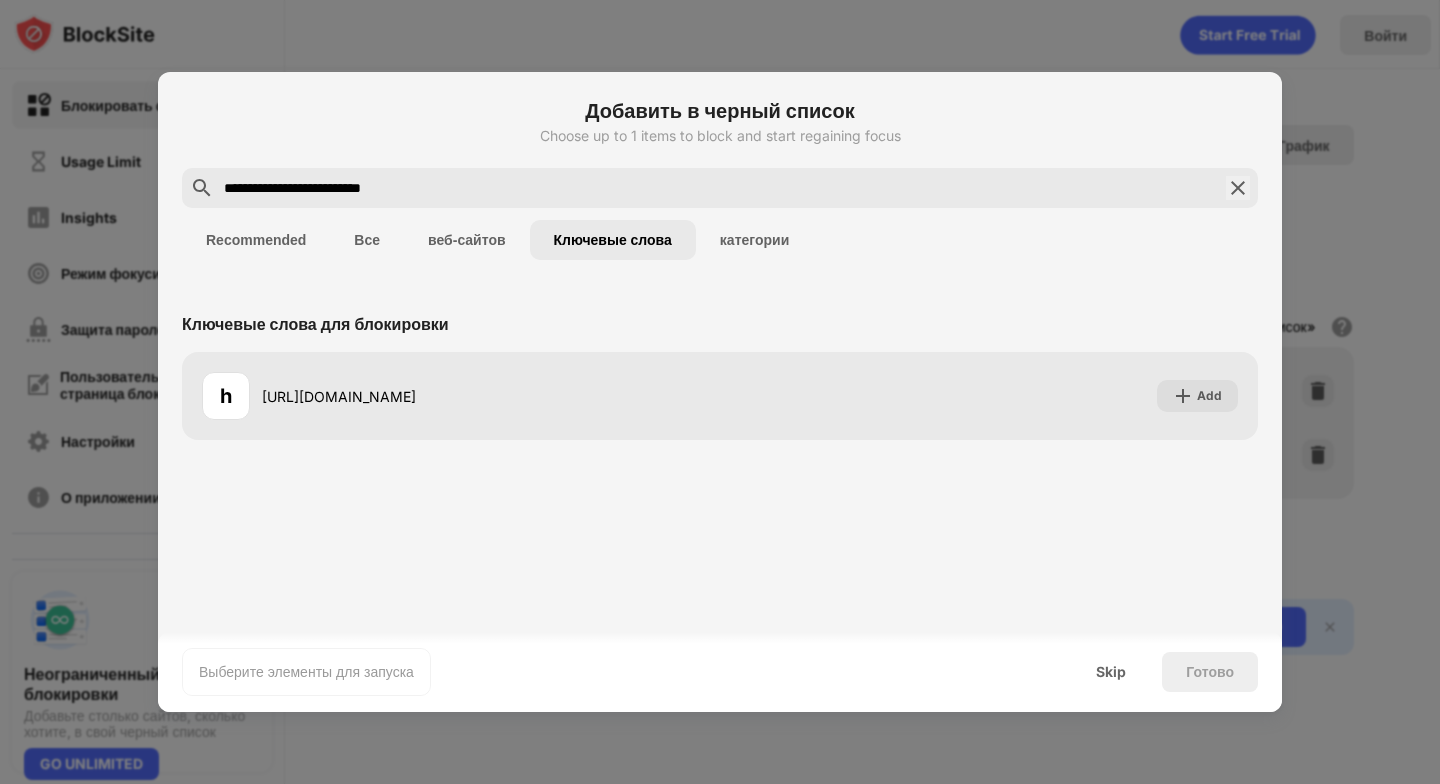 click on "веб-сайтов" at bounding box center (467, 240) 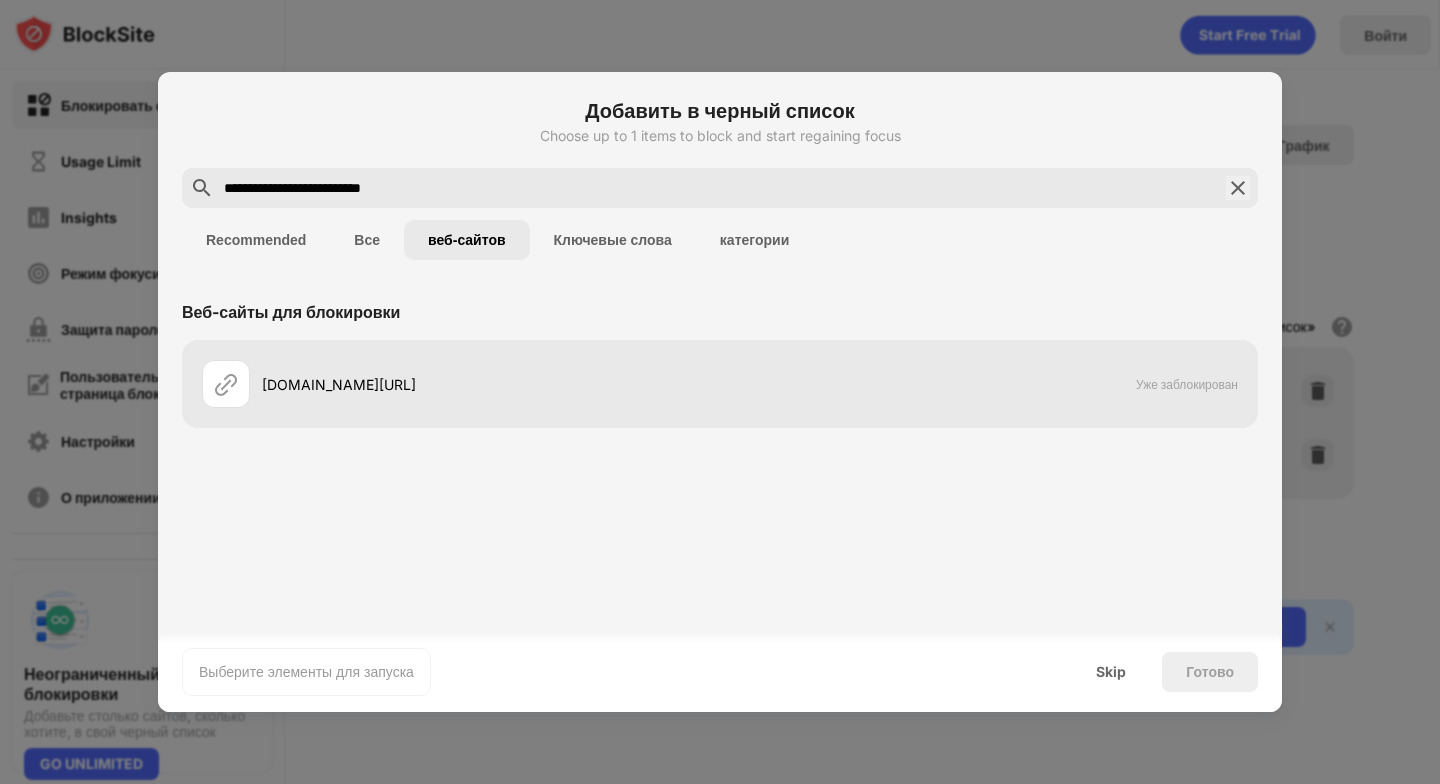 click at bounding box center [1238, 188] 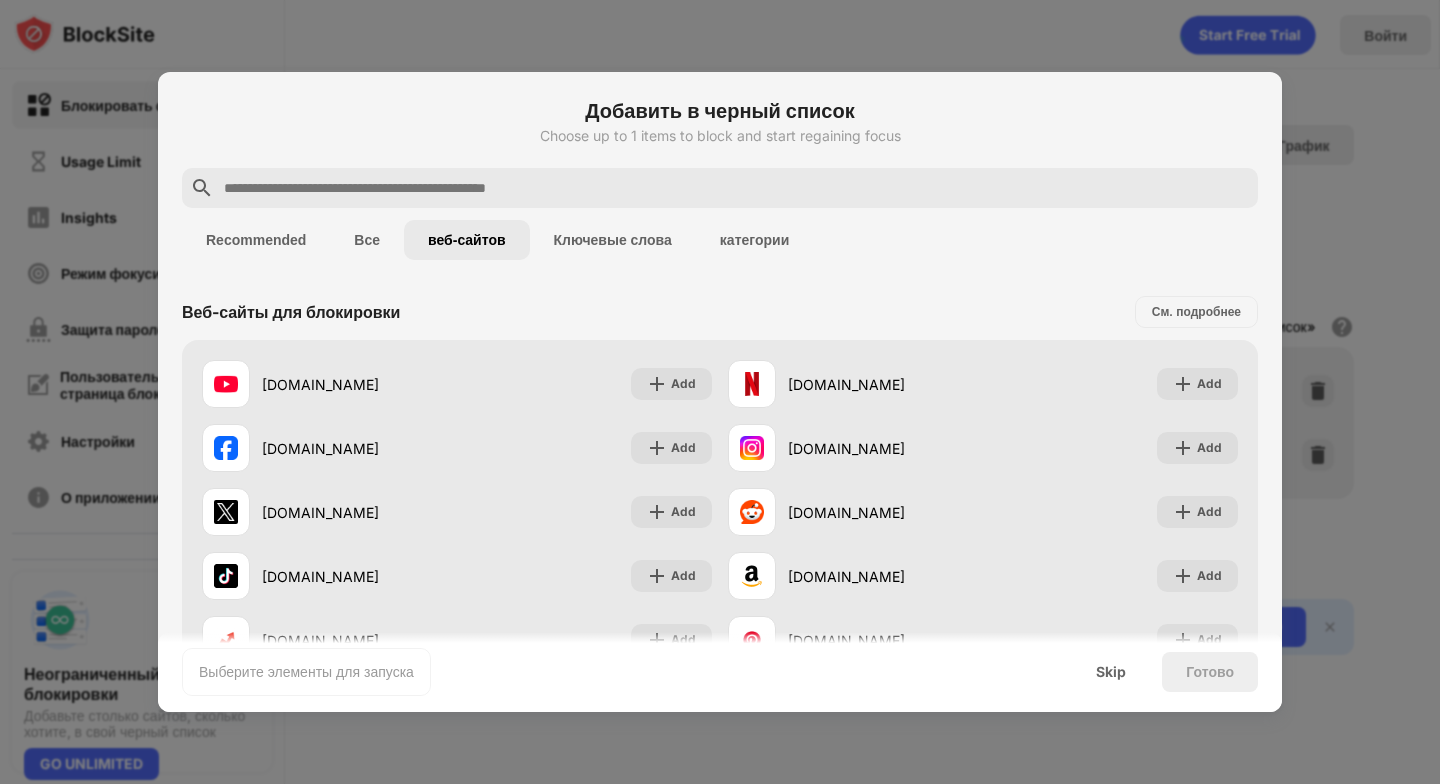 click at bounding box center (720, 392) 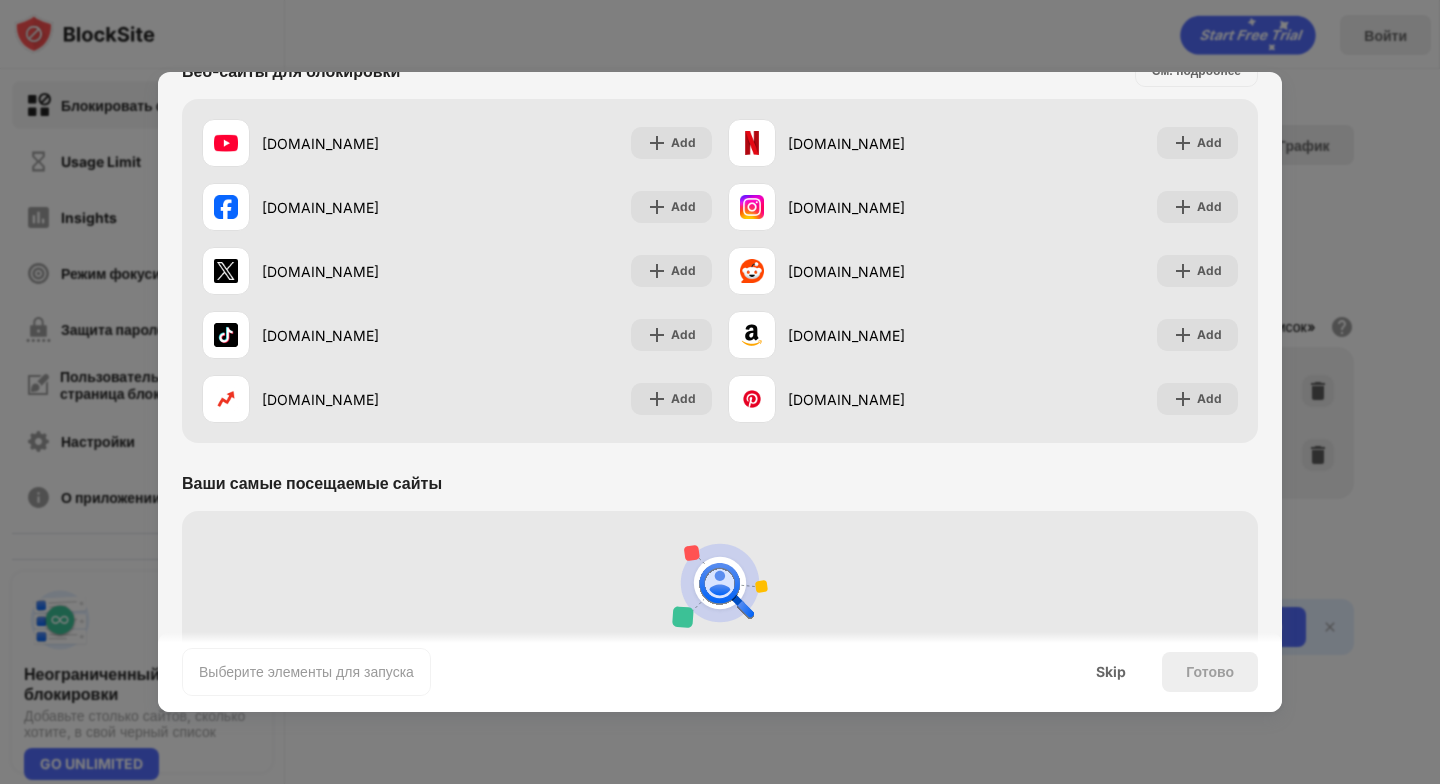 scroll, scrollTop: 388, scrollLeft: 0, axis: vertical 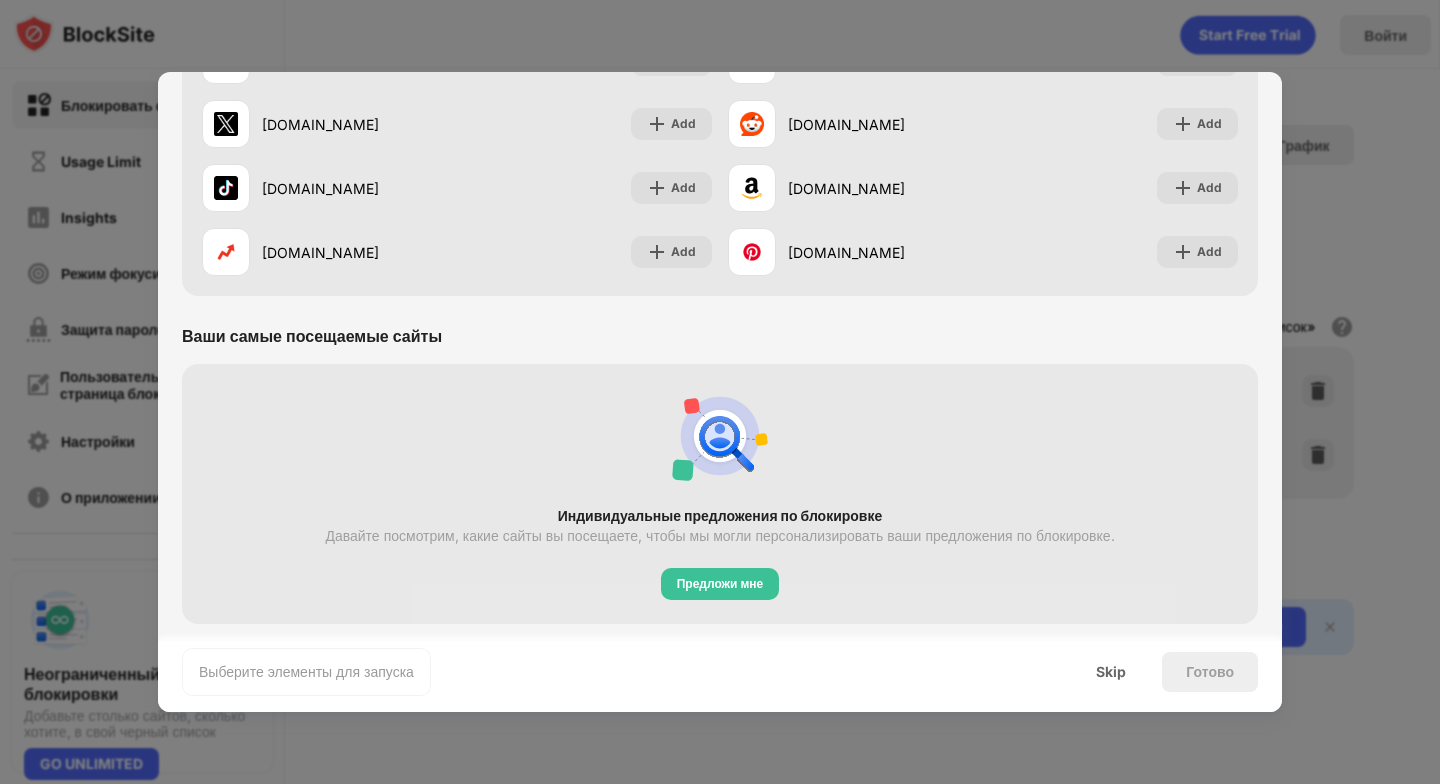 click on "Skip" at bounding box center (1111, 672) 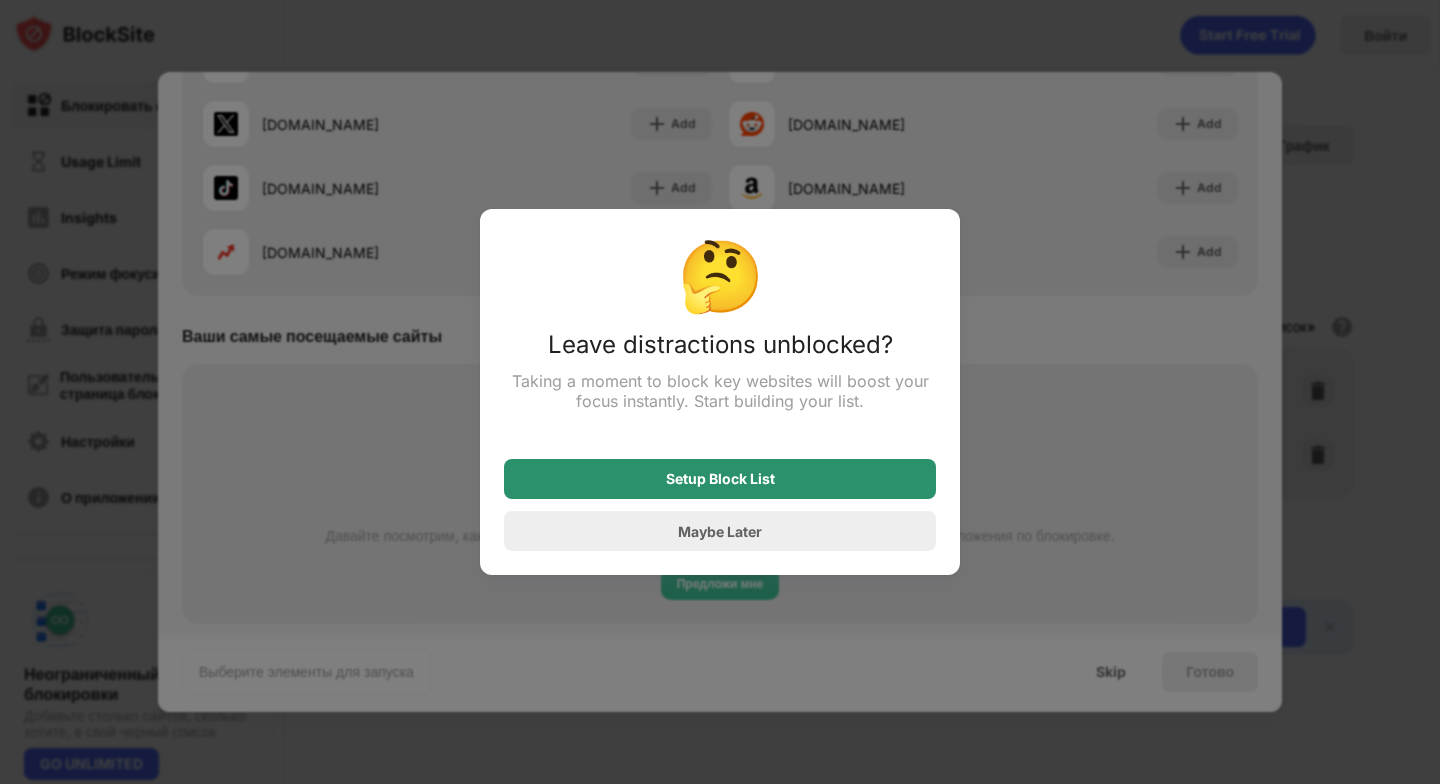click on "Setup Block List" at bounding box center (720, 479) 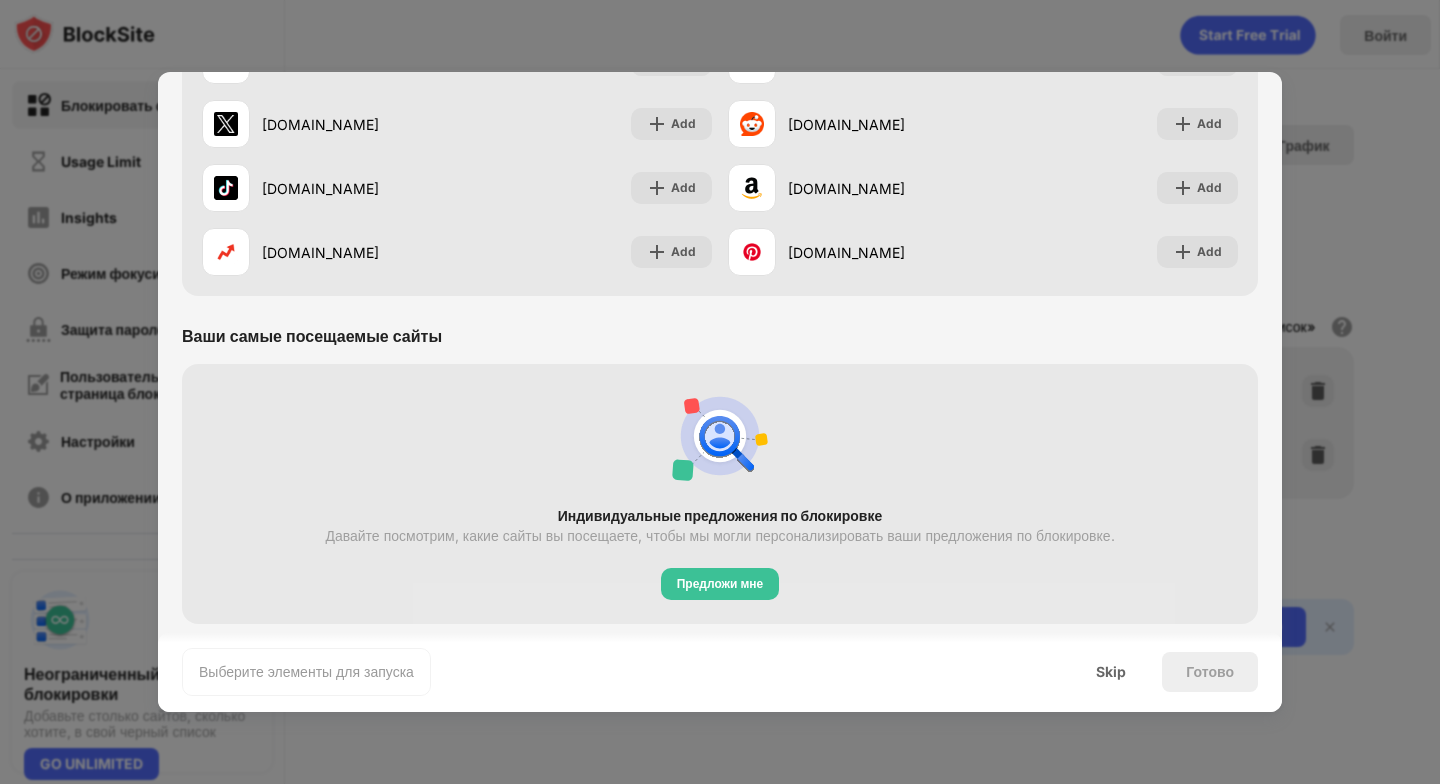 click at bounding box center [720, 392] 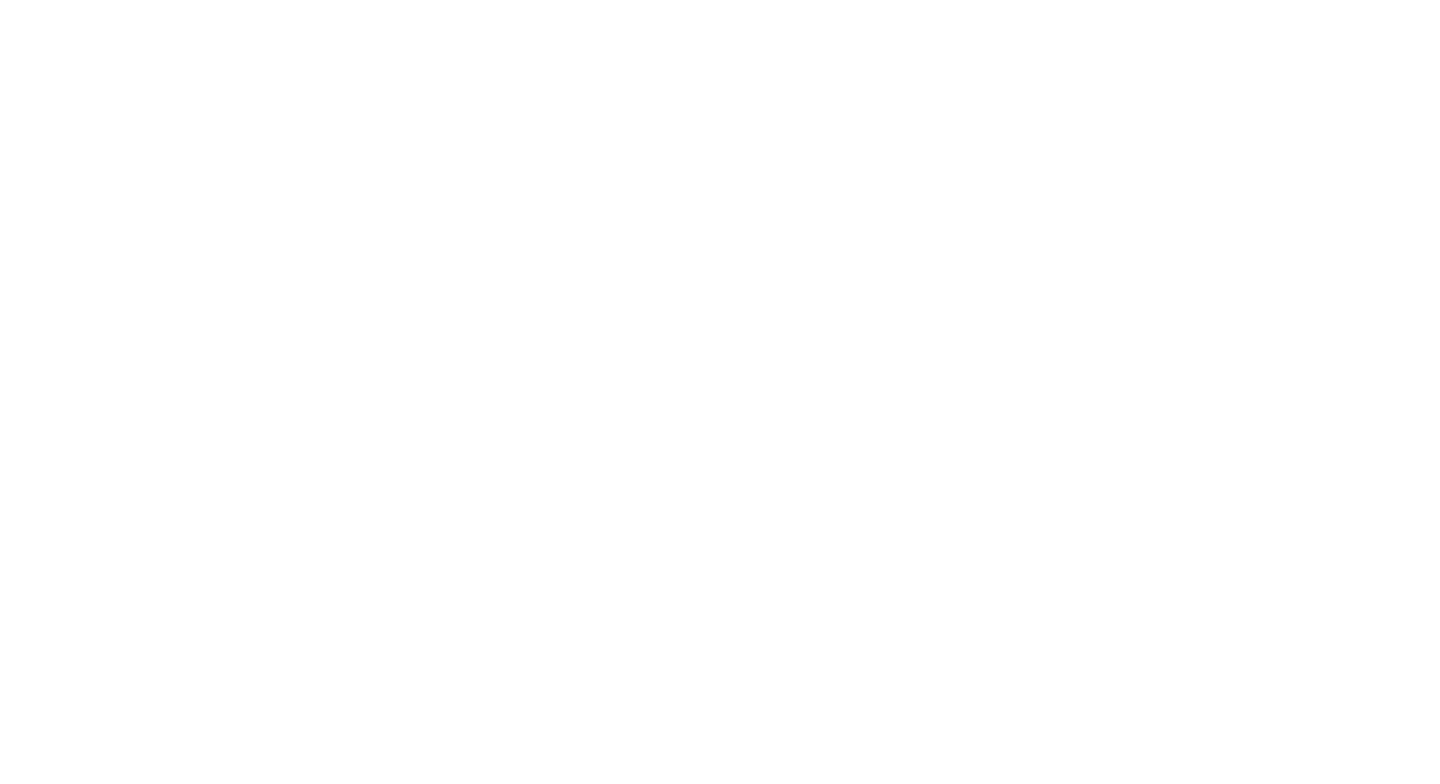 scroll, scrollTop: 0, scrollLeft: 0, axis: both 